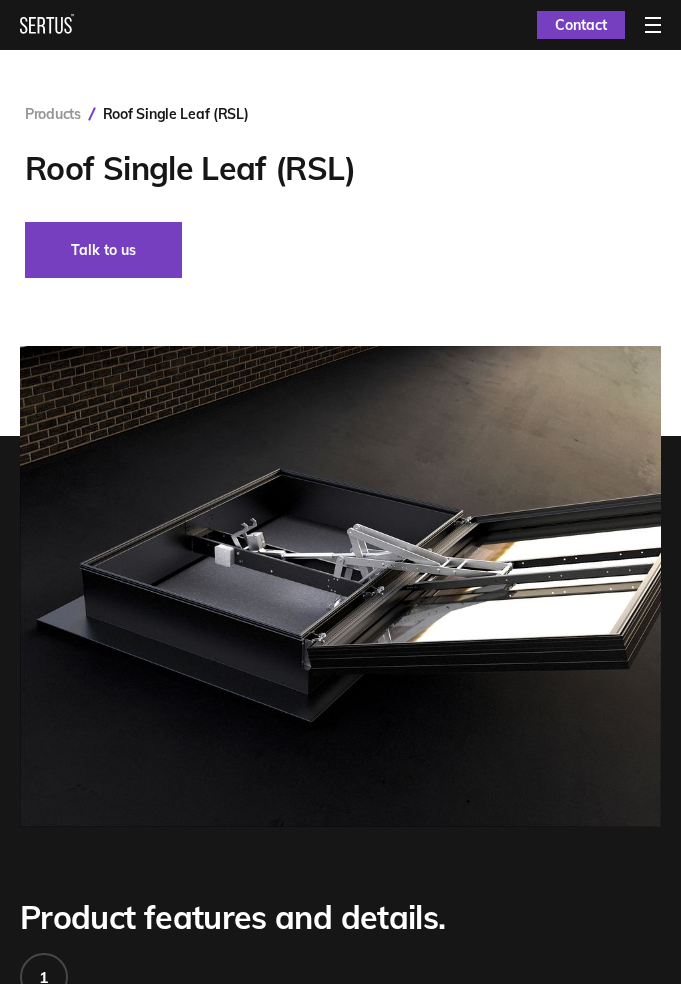 scroll, scrollTop: 0, scrollLeft: 0, axis: both 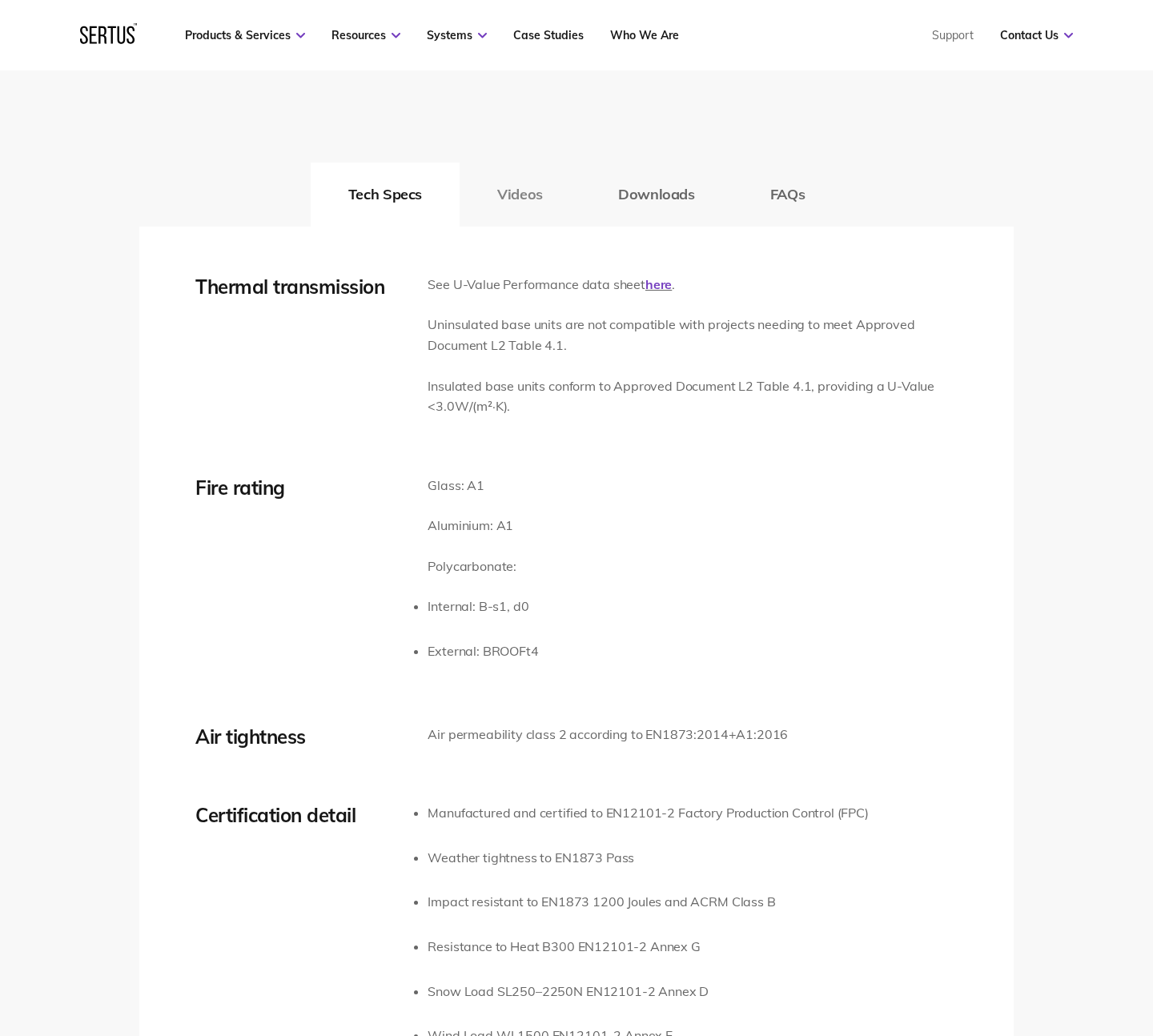 click on "Videos" at bounding box center (520, 195) 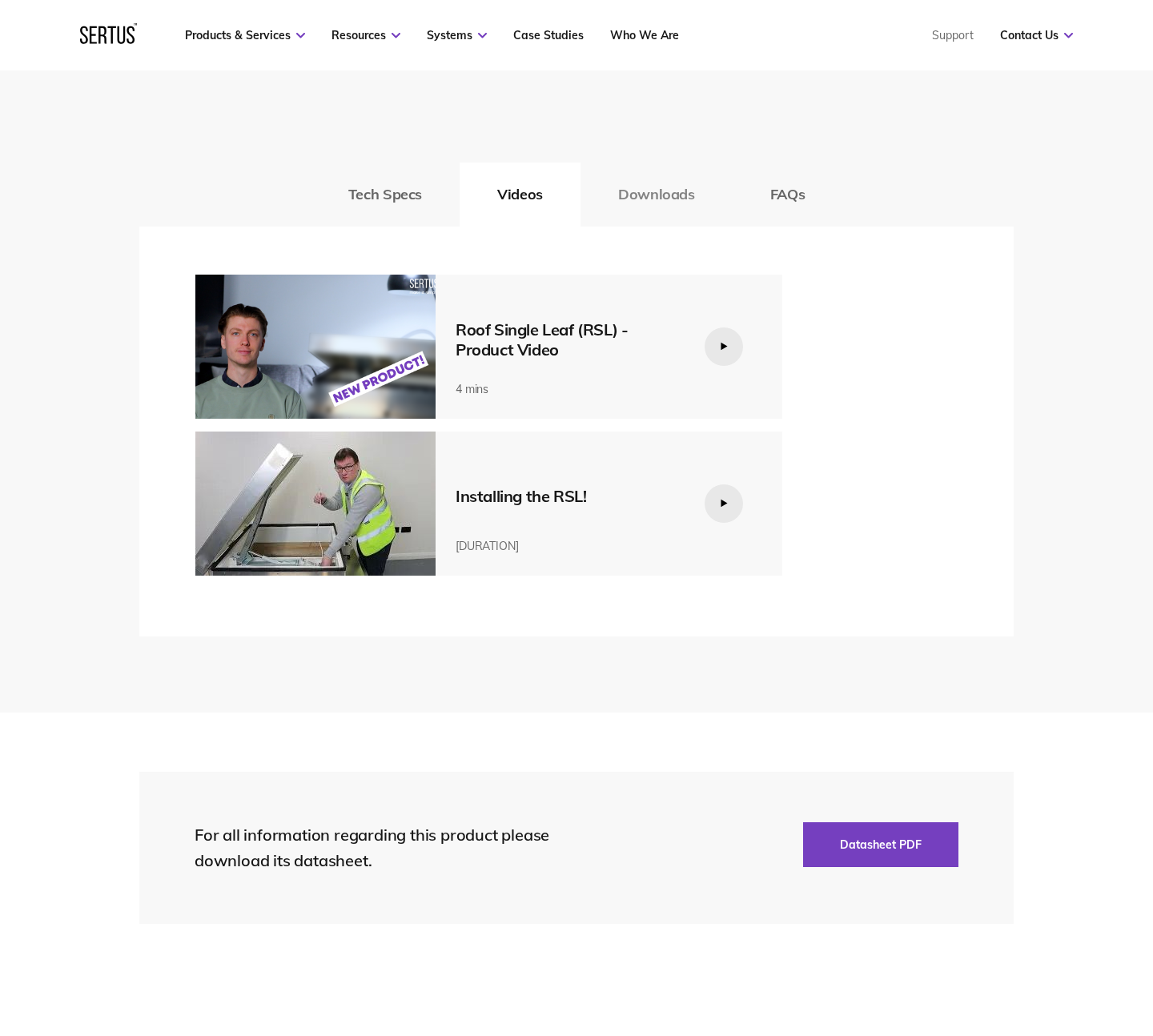 click on "Downloads" at bounding box center [657, 195] 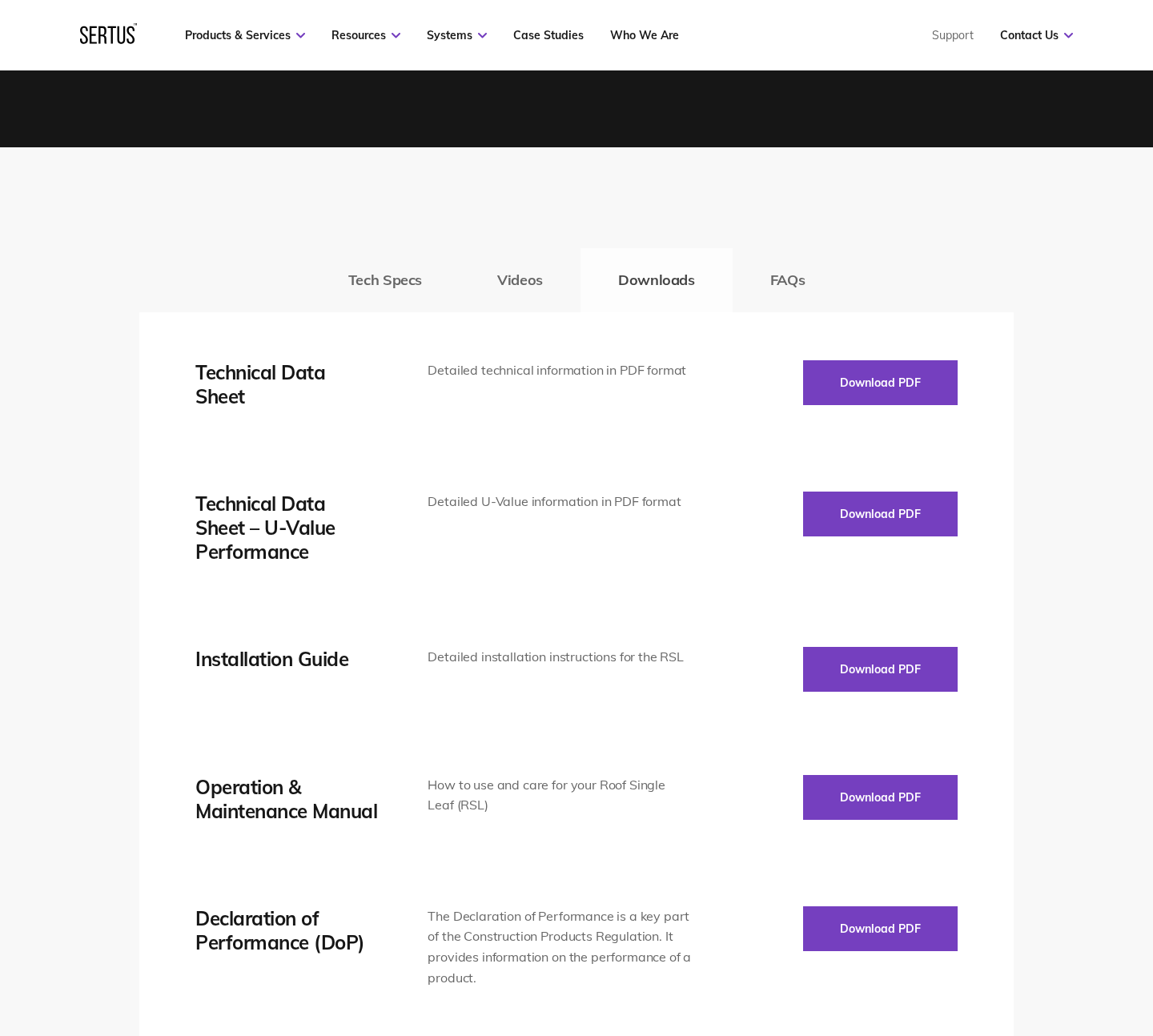 scroll, scrollTop: 2319, scrollLeft: 0, axis: vertical 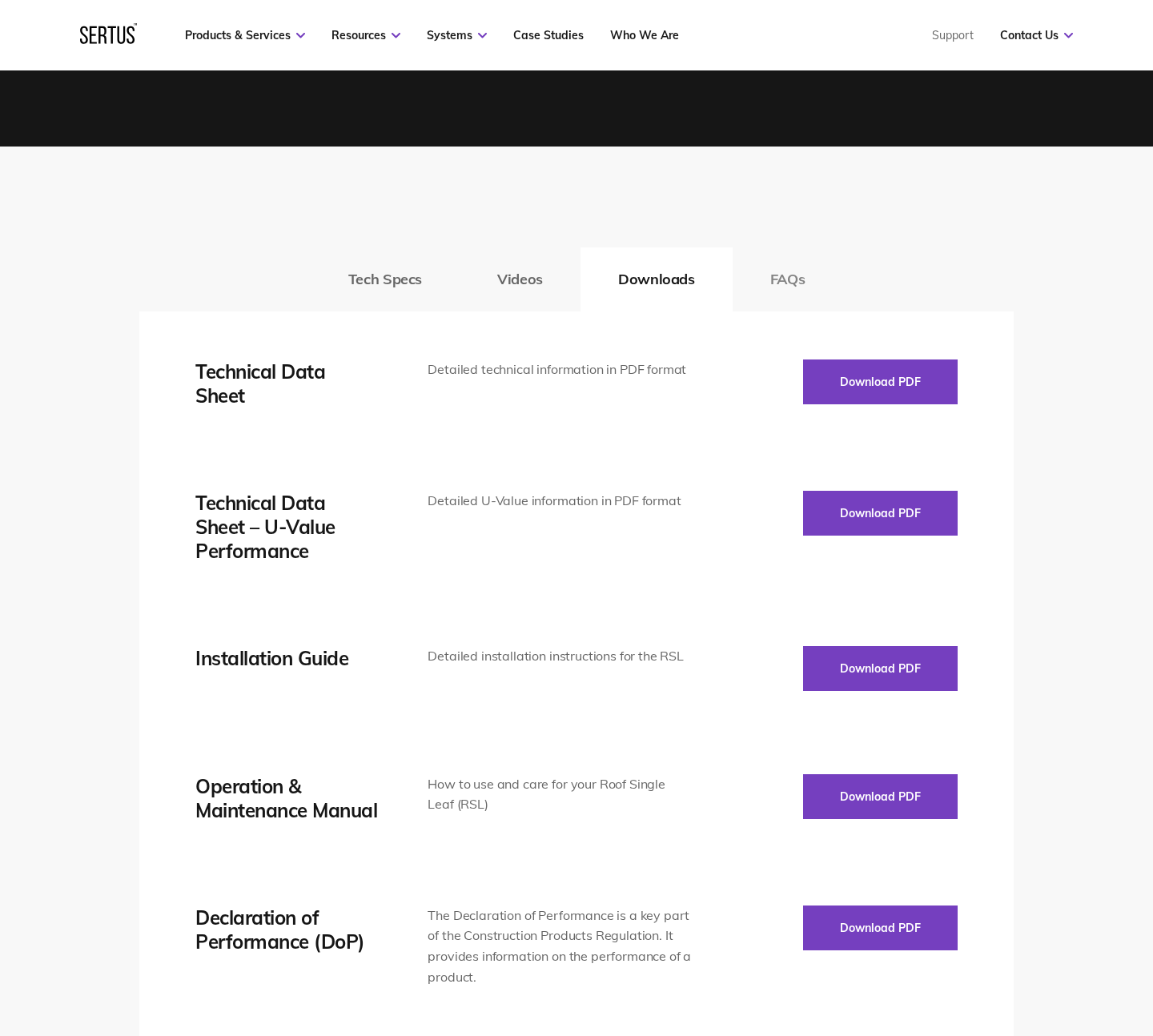 click on "FAQs" at bounding box center [788, 279] 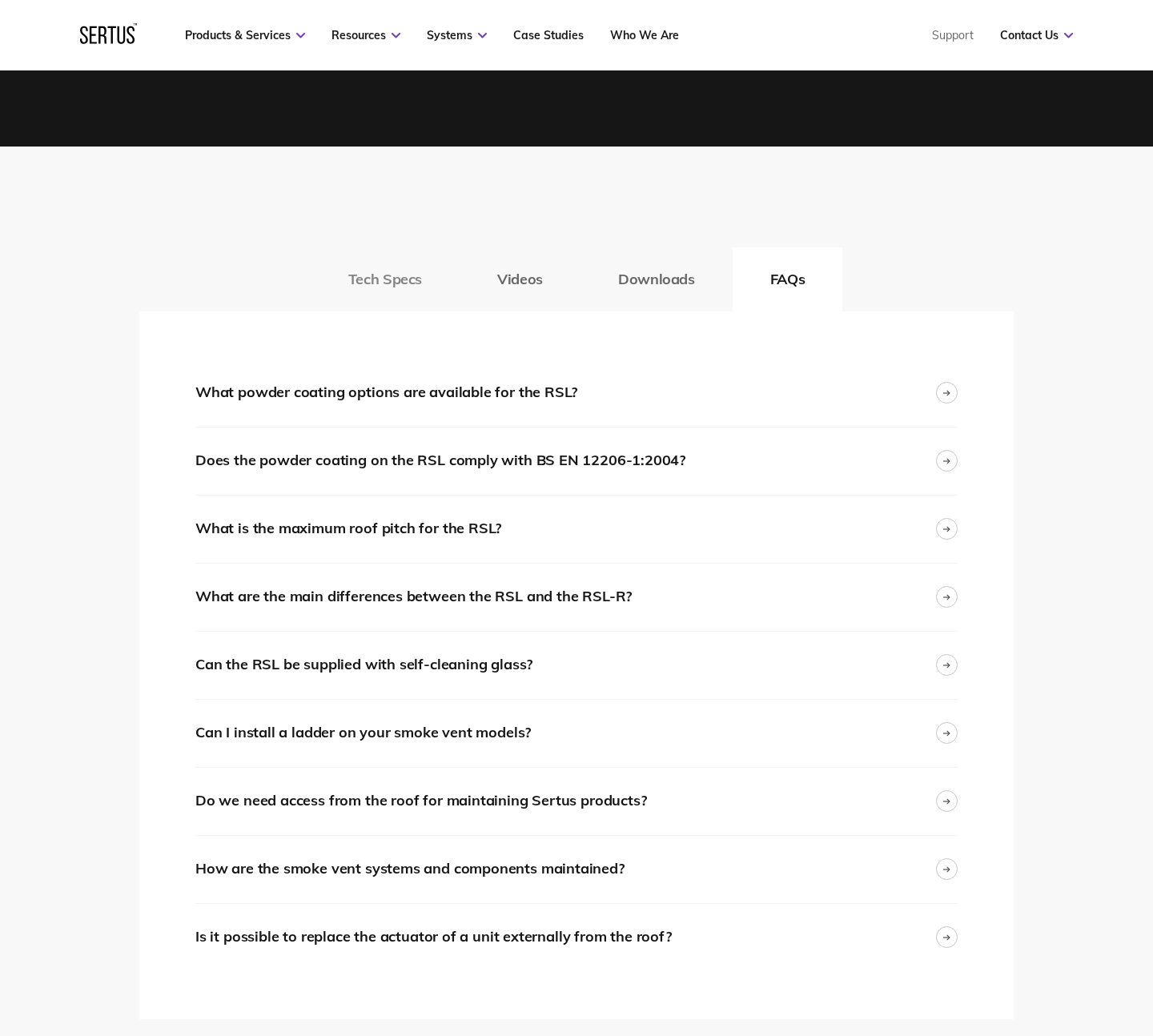 click on "Tech Specs" at bounding box center (385, 279) 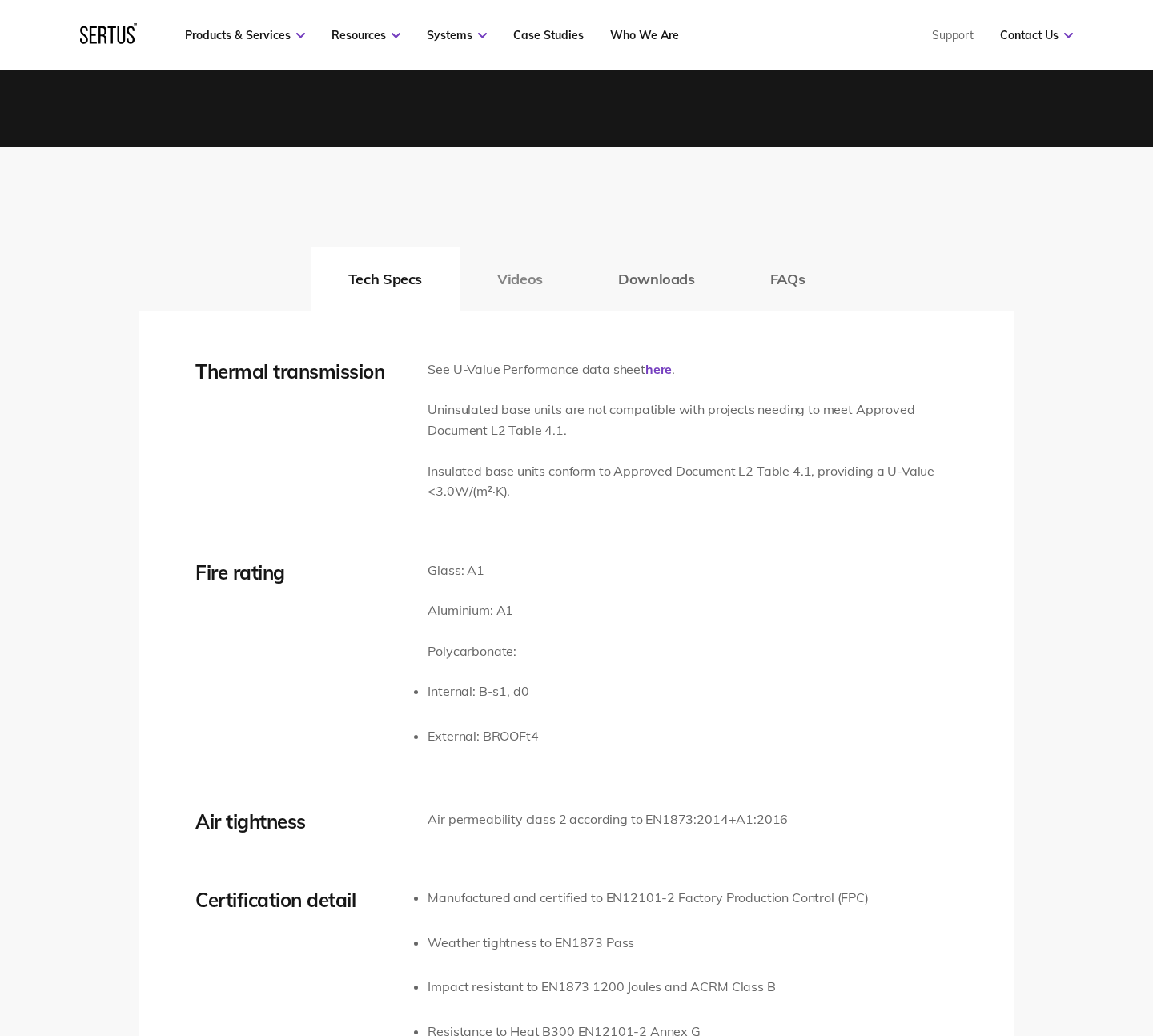 click on "Videos" at bounding box center (520, 279) 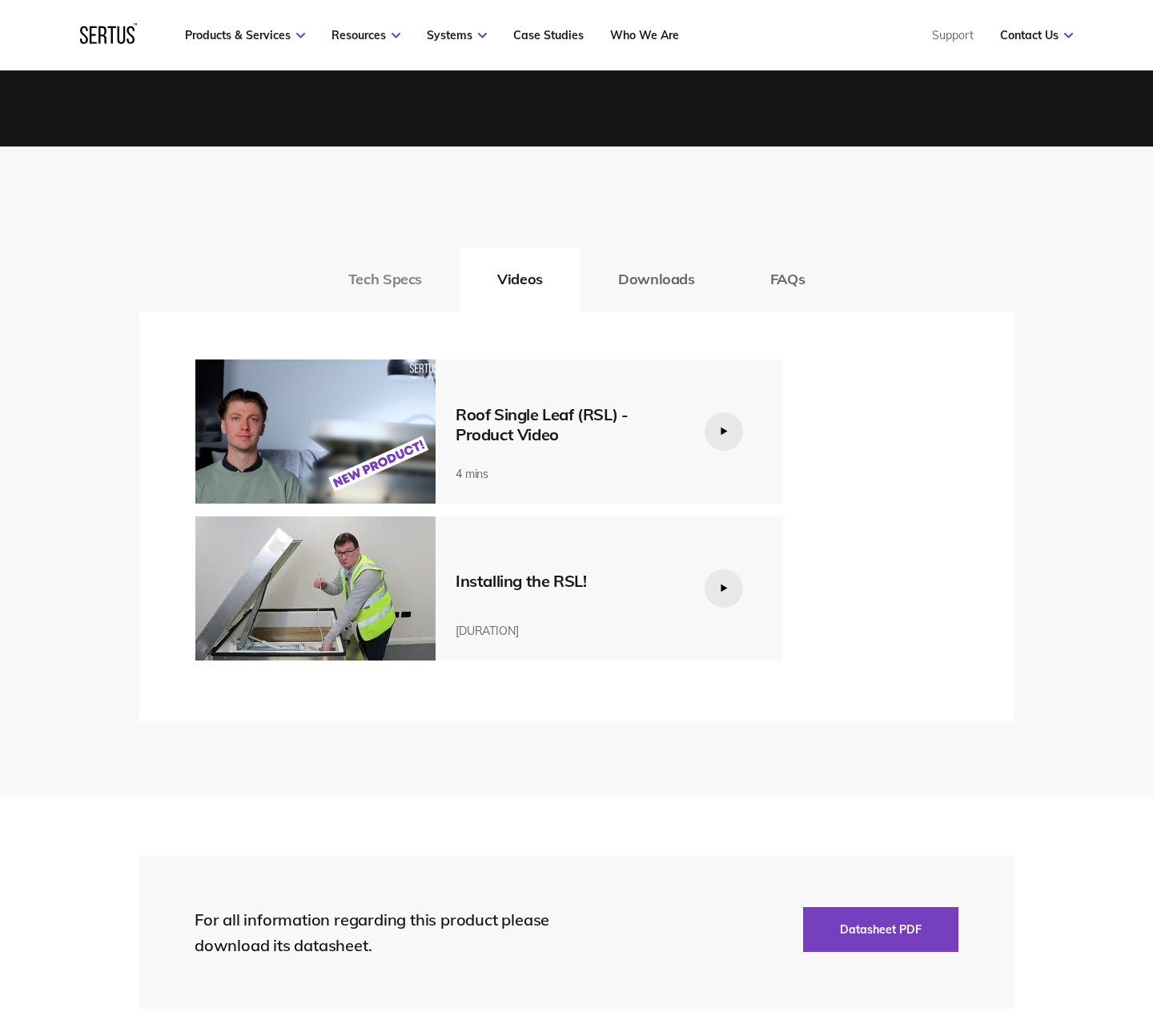 click on "Tech Specs" at bounding box center (385, 279) 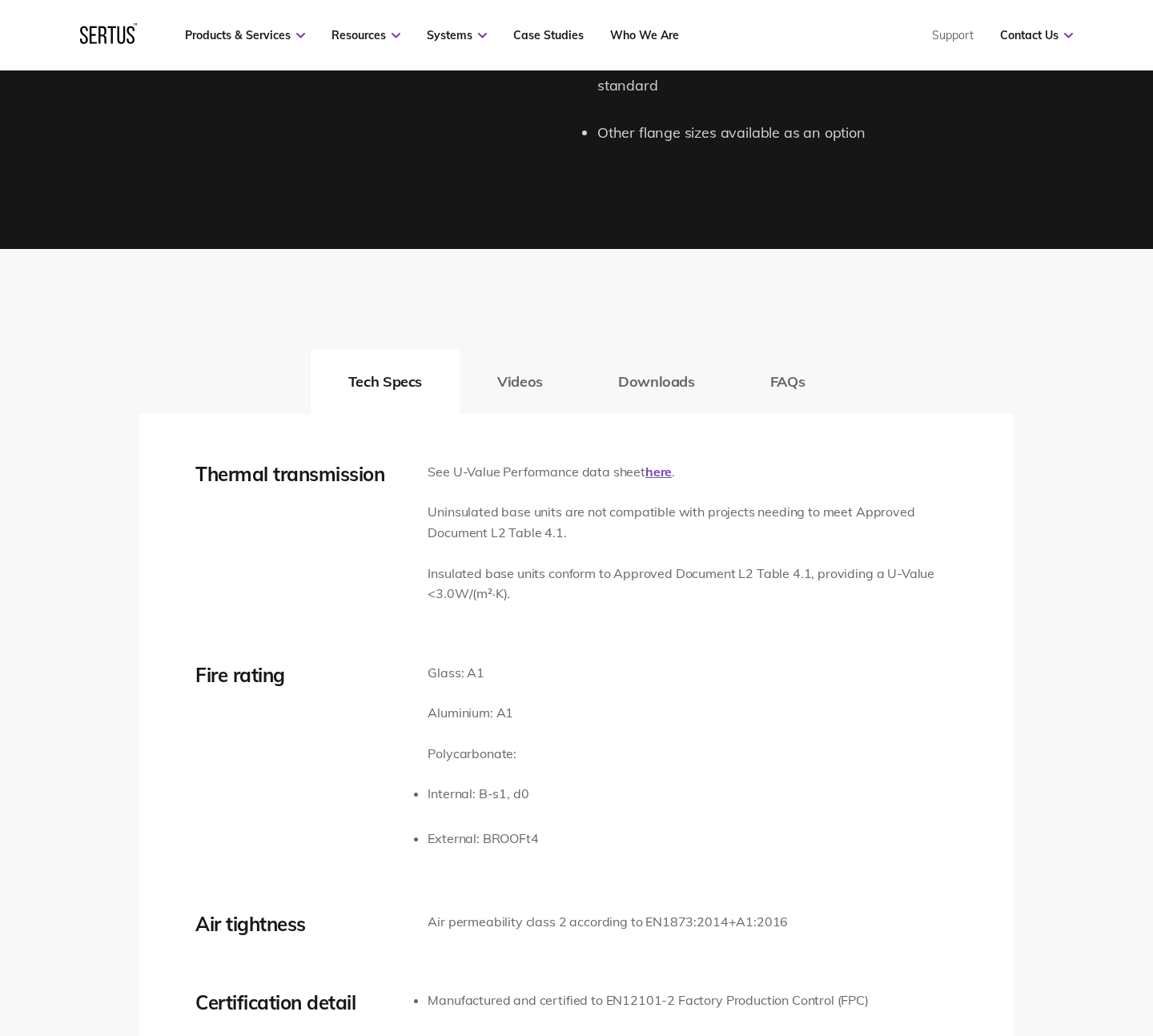 scroll, scrollTop: 2208, scrollLeft: 0, axis: vertical 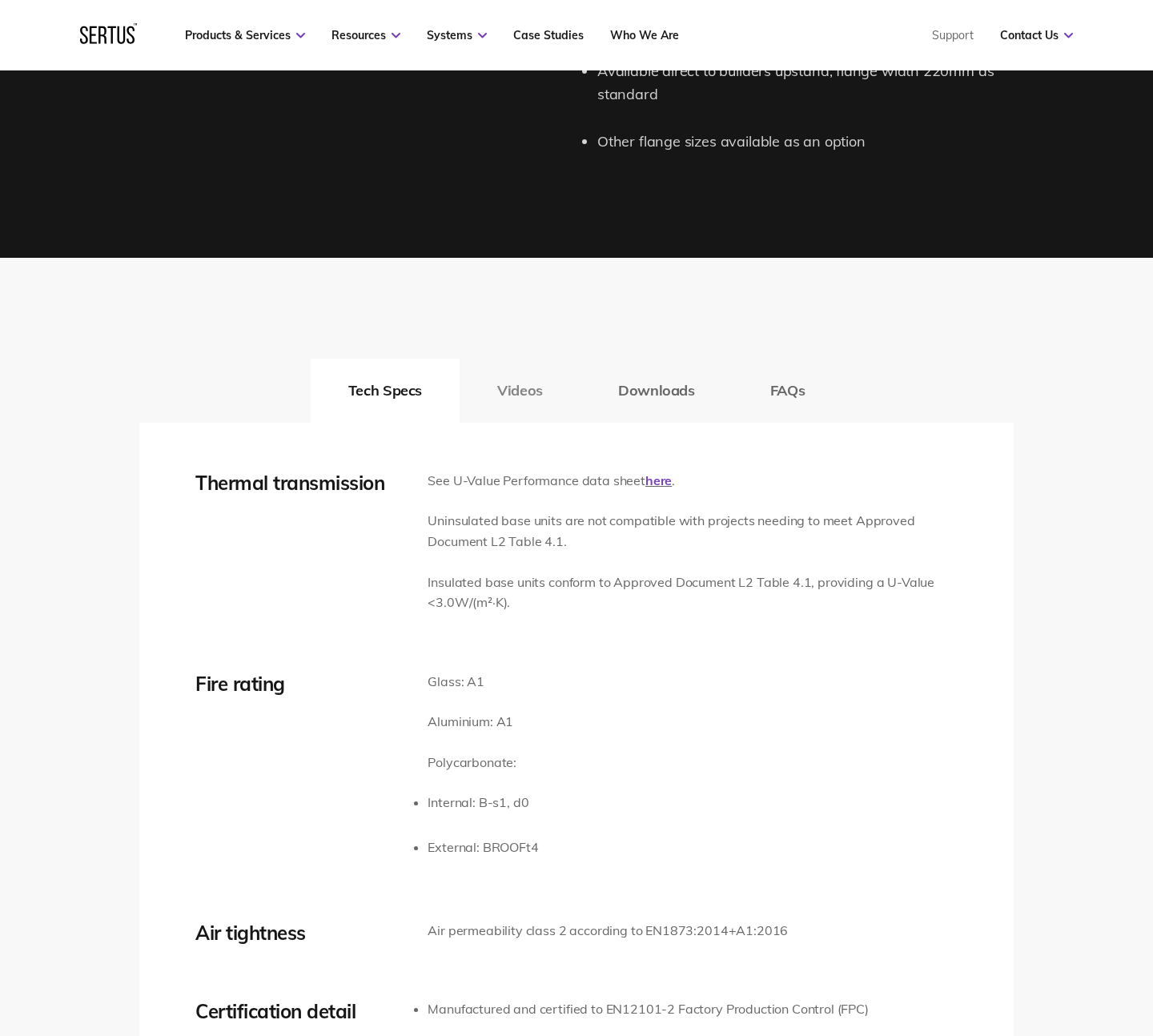 click on "Videos" at bounding box center (520, 391) 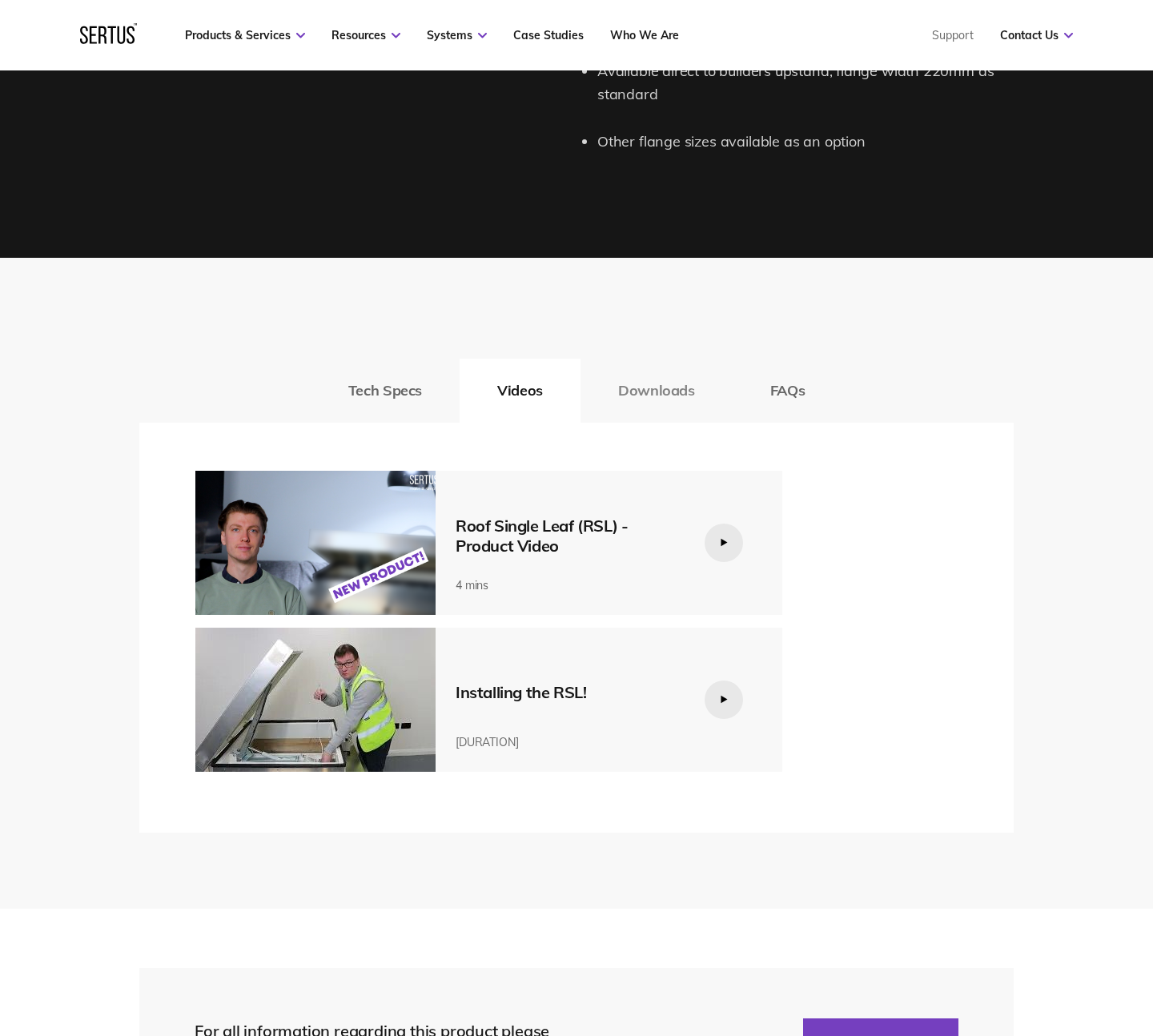 click on "Downloads" at bounding box center (657, 391) 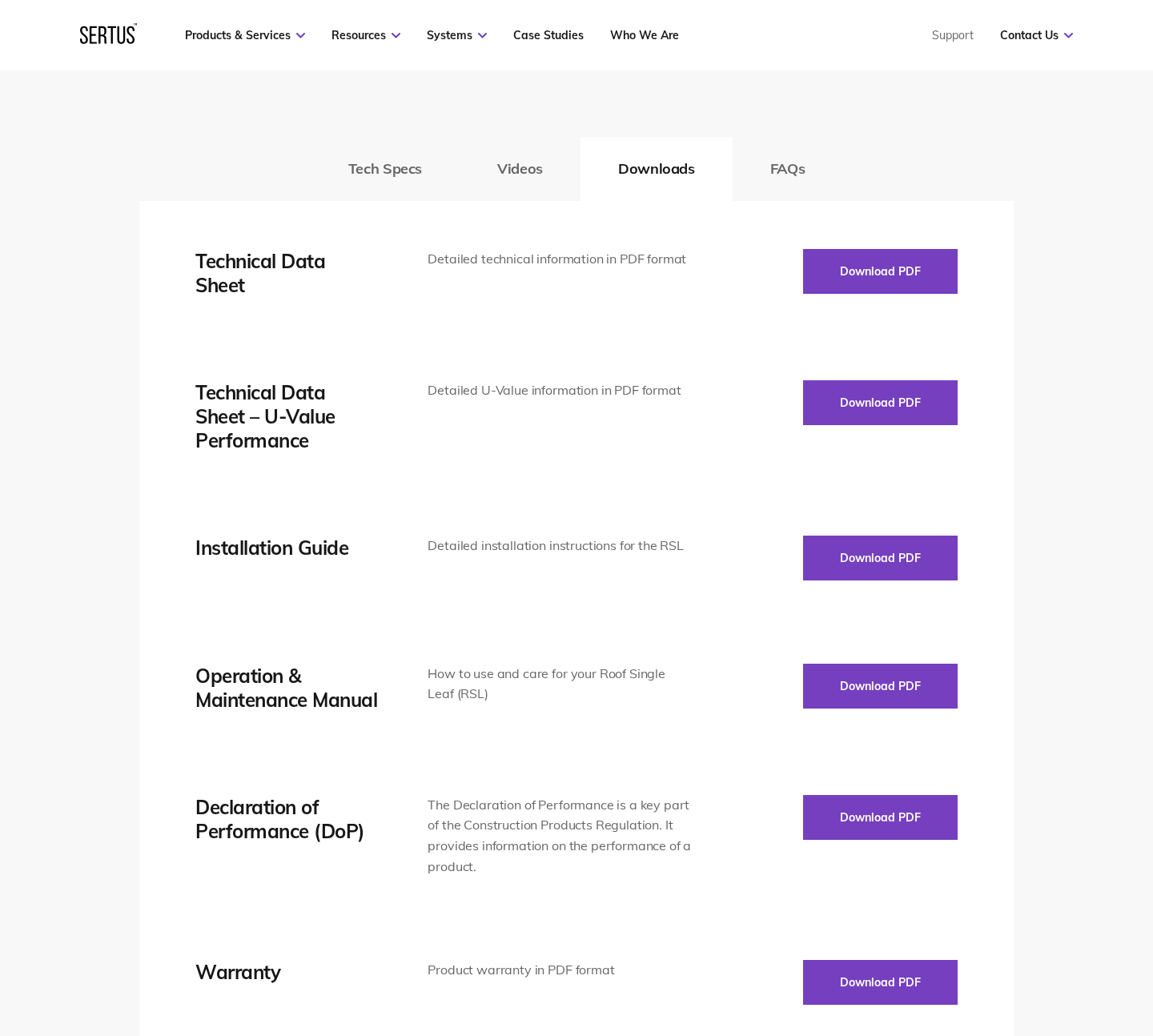 scroll, scrollTop: 2431, scrollLeft: 0, axis: vertical 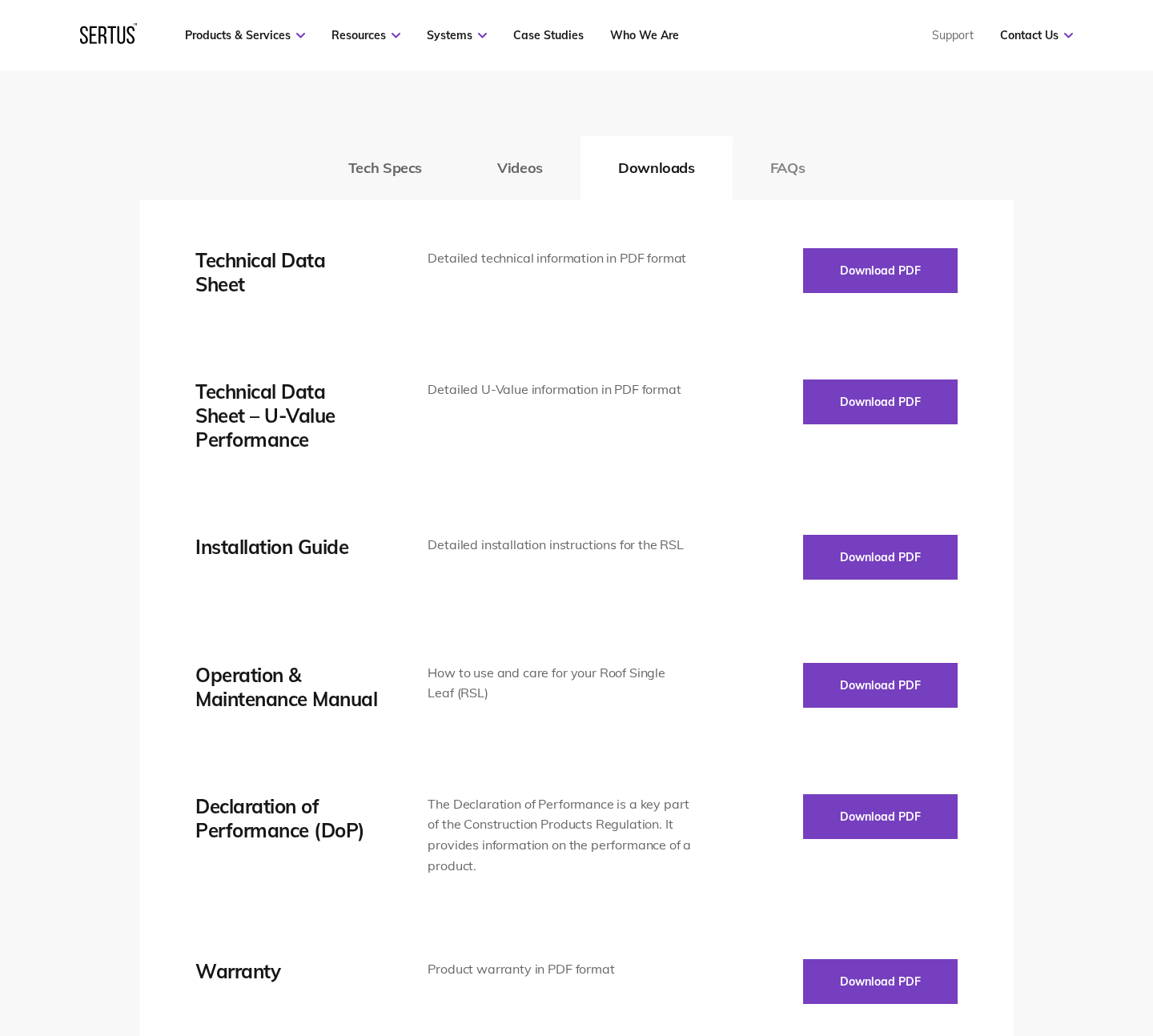 click on "FAQs" at bounding box center (788, 168) 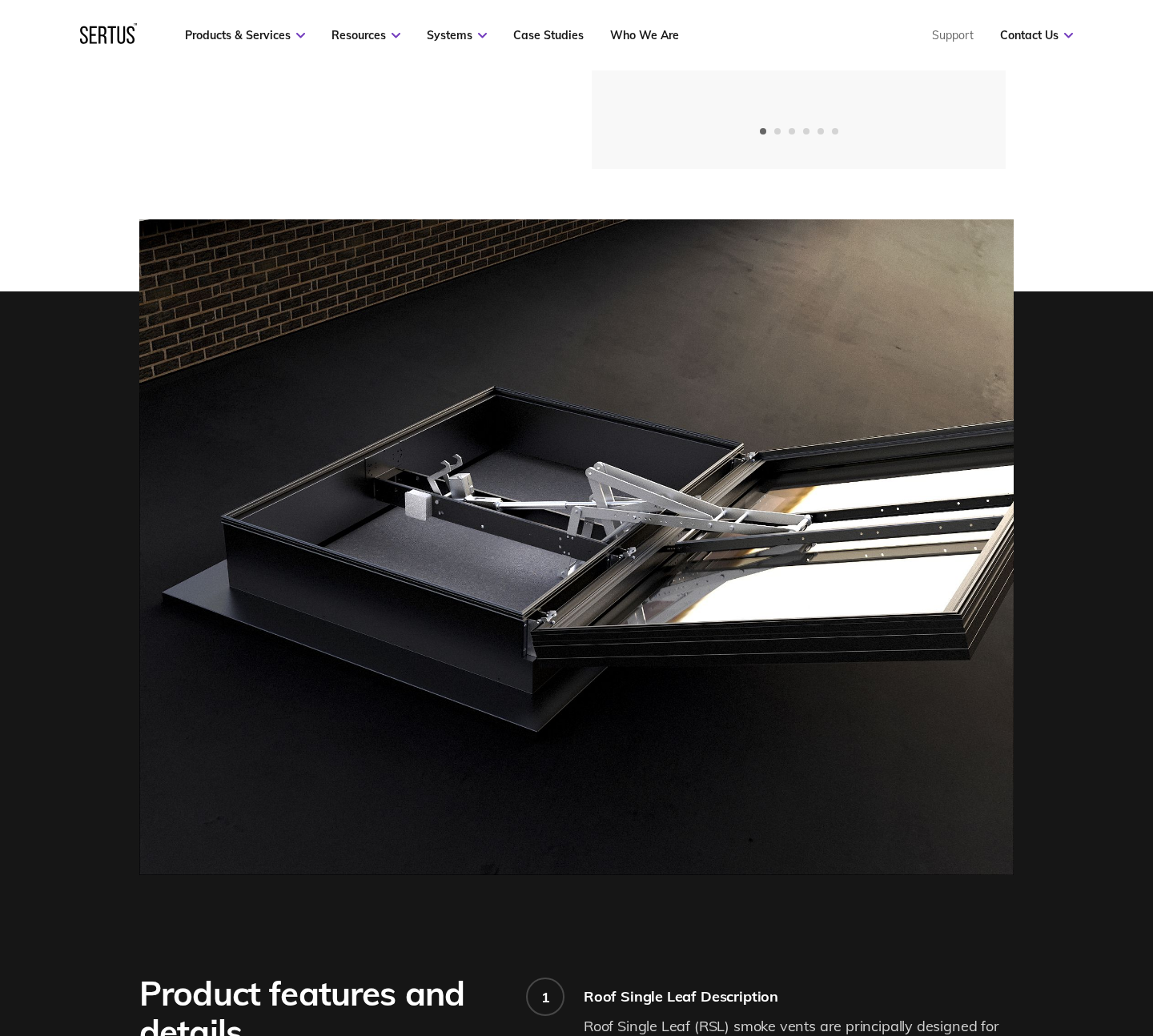 scroll, scrollTop: 0, scrollLeft: 0, axis: both 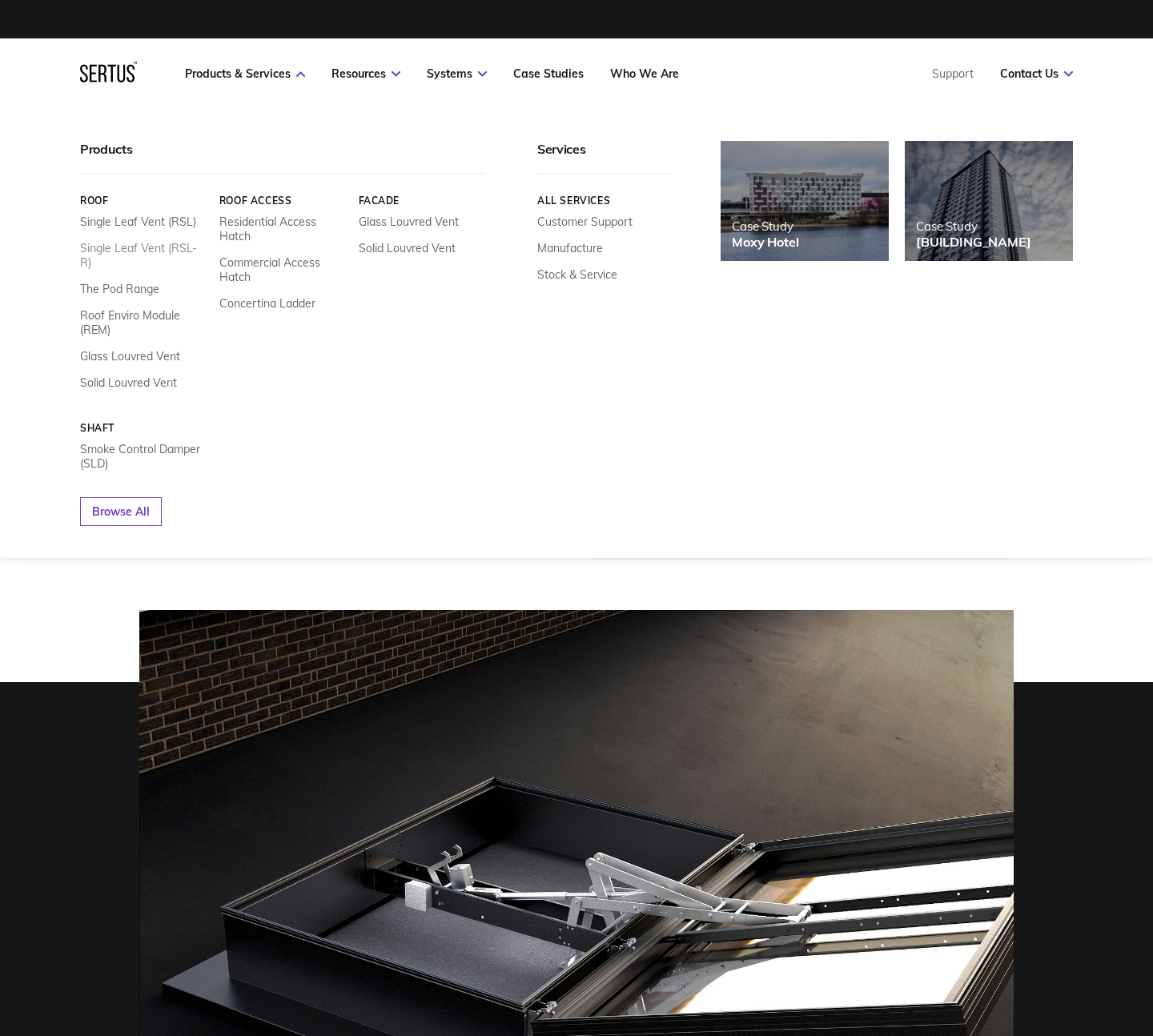 click on "Single Leaf Vent (RSL-R)" at bounding box center [143, 255] 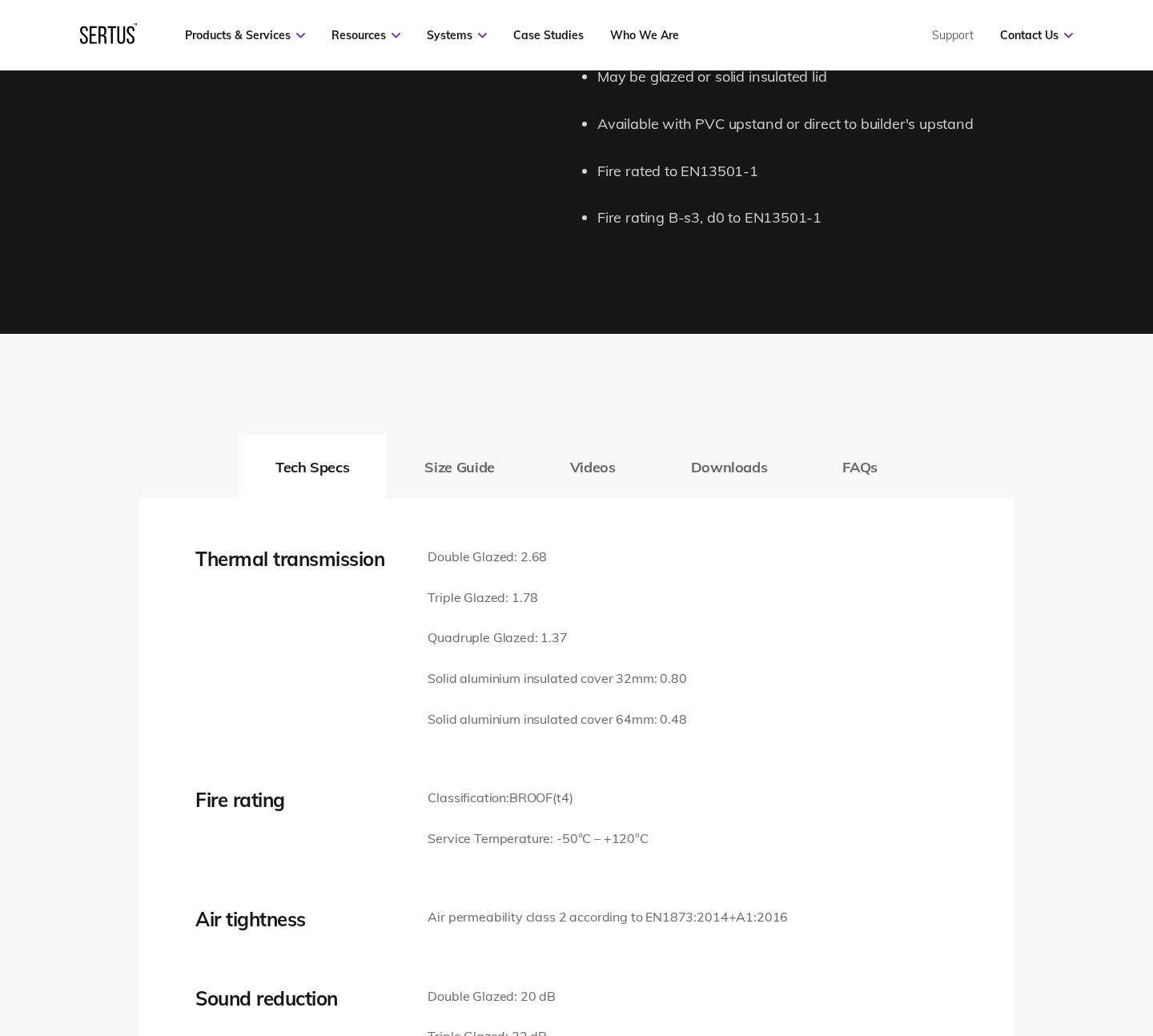 scroll, scrollTop: 1932, scrollLeft: 0, axis: vertical 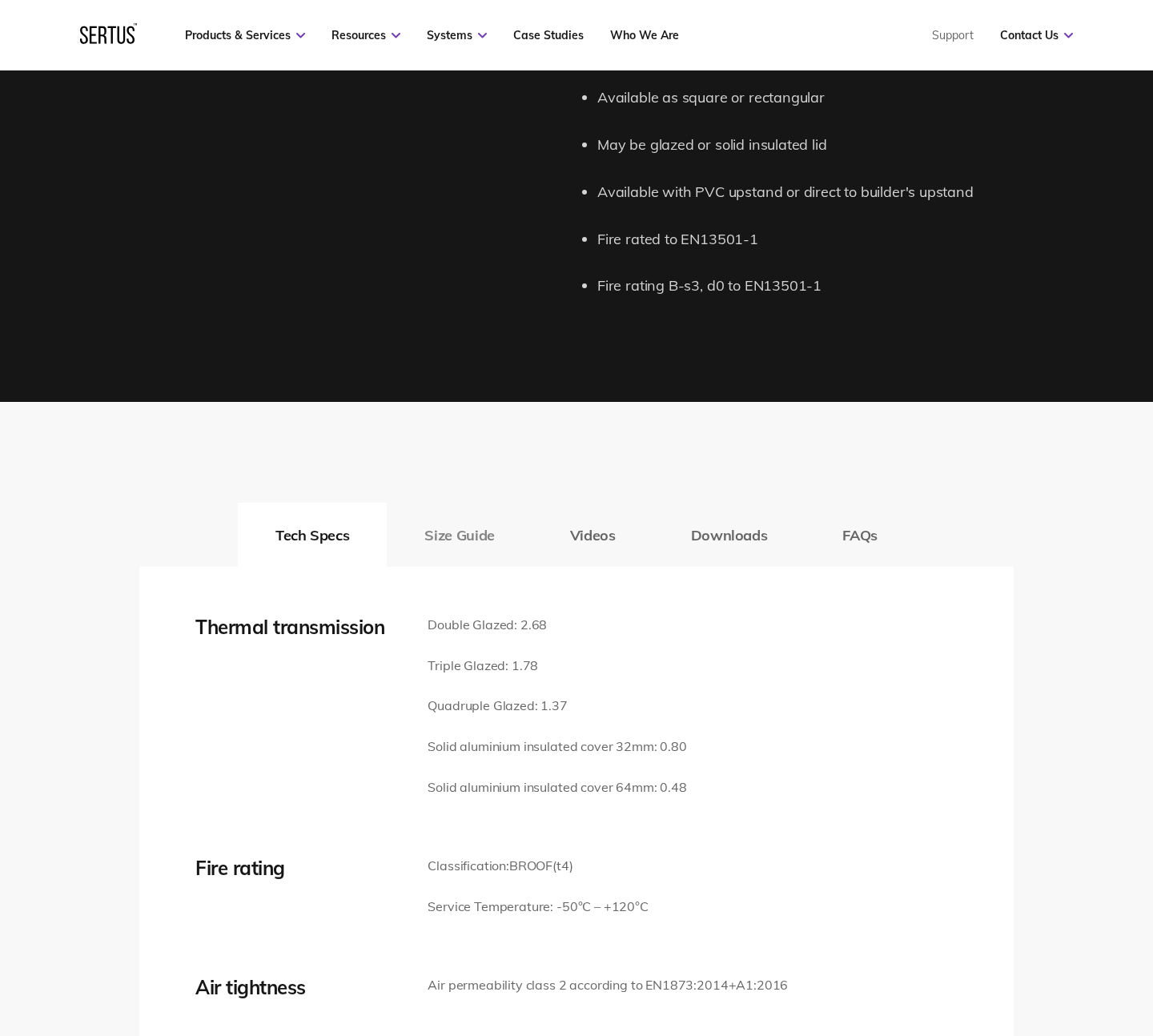 click on "Size Guide" at bounding box center [459, 535] 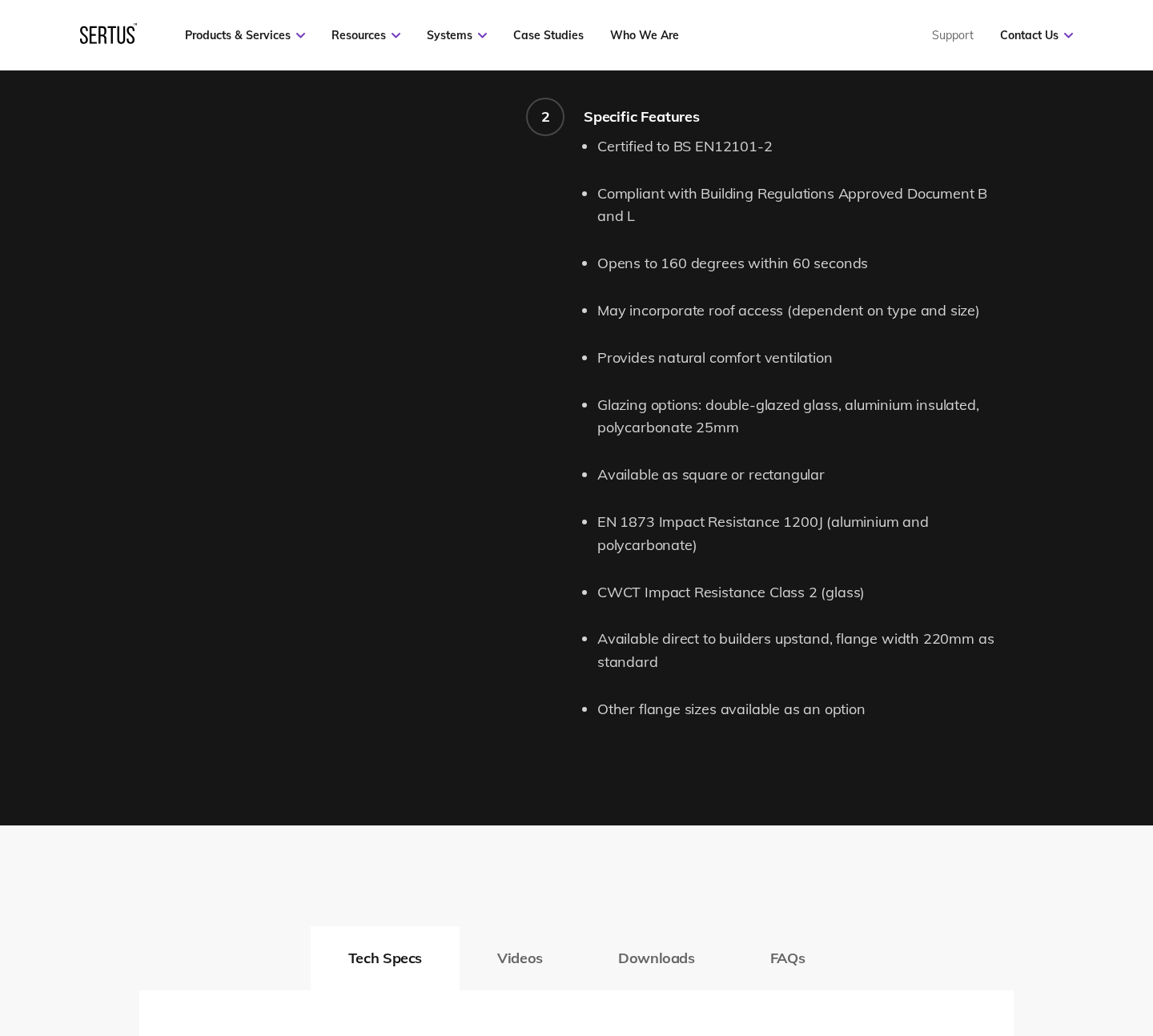 scroll, scrollTop: 1633, scrollLeft: 0, axis: vertical 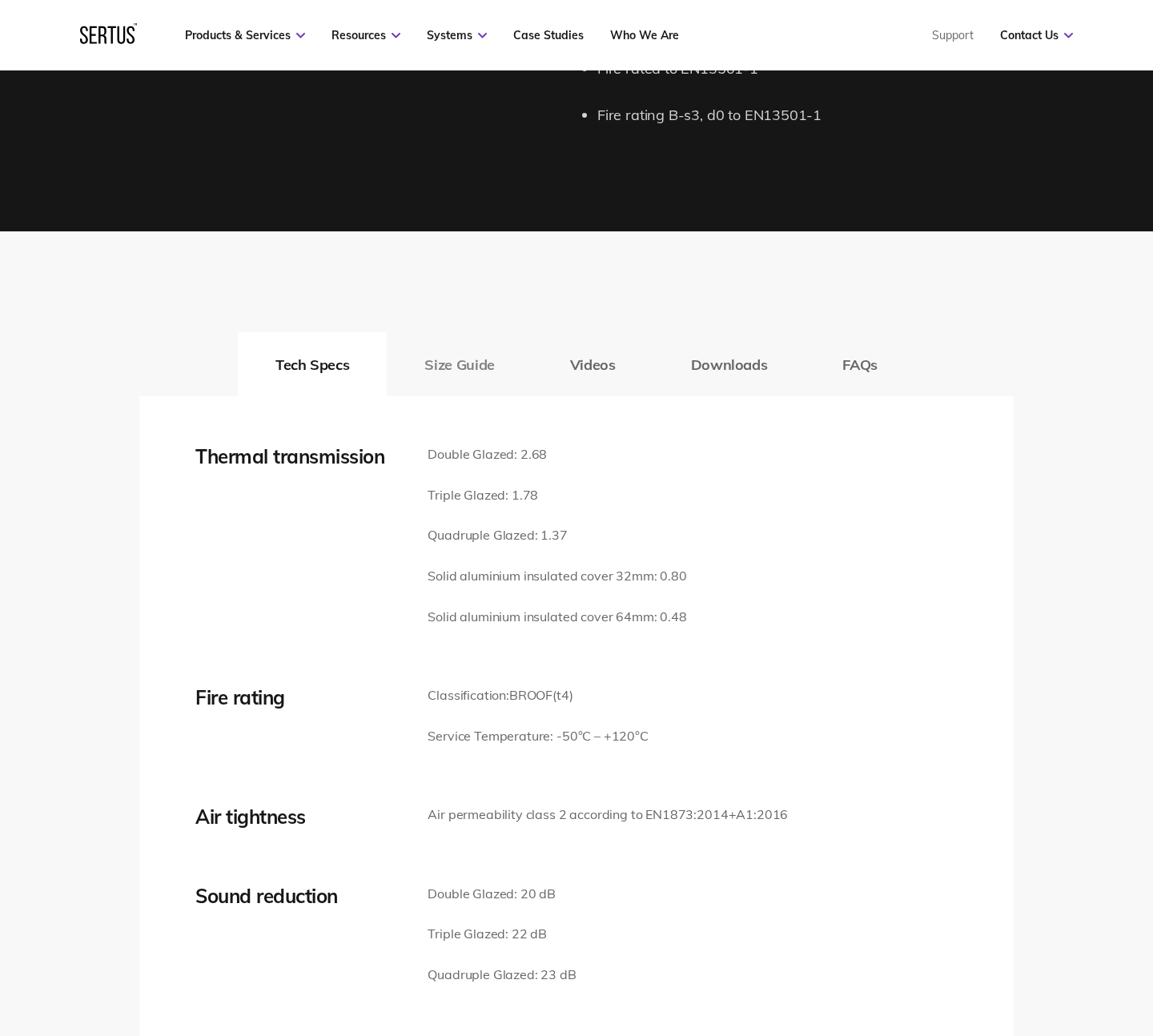 click on "Size Guide" at bounding box center [459, 364] 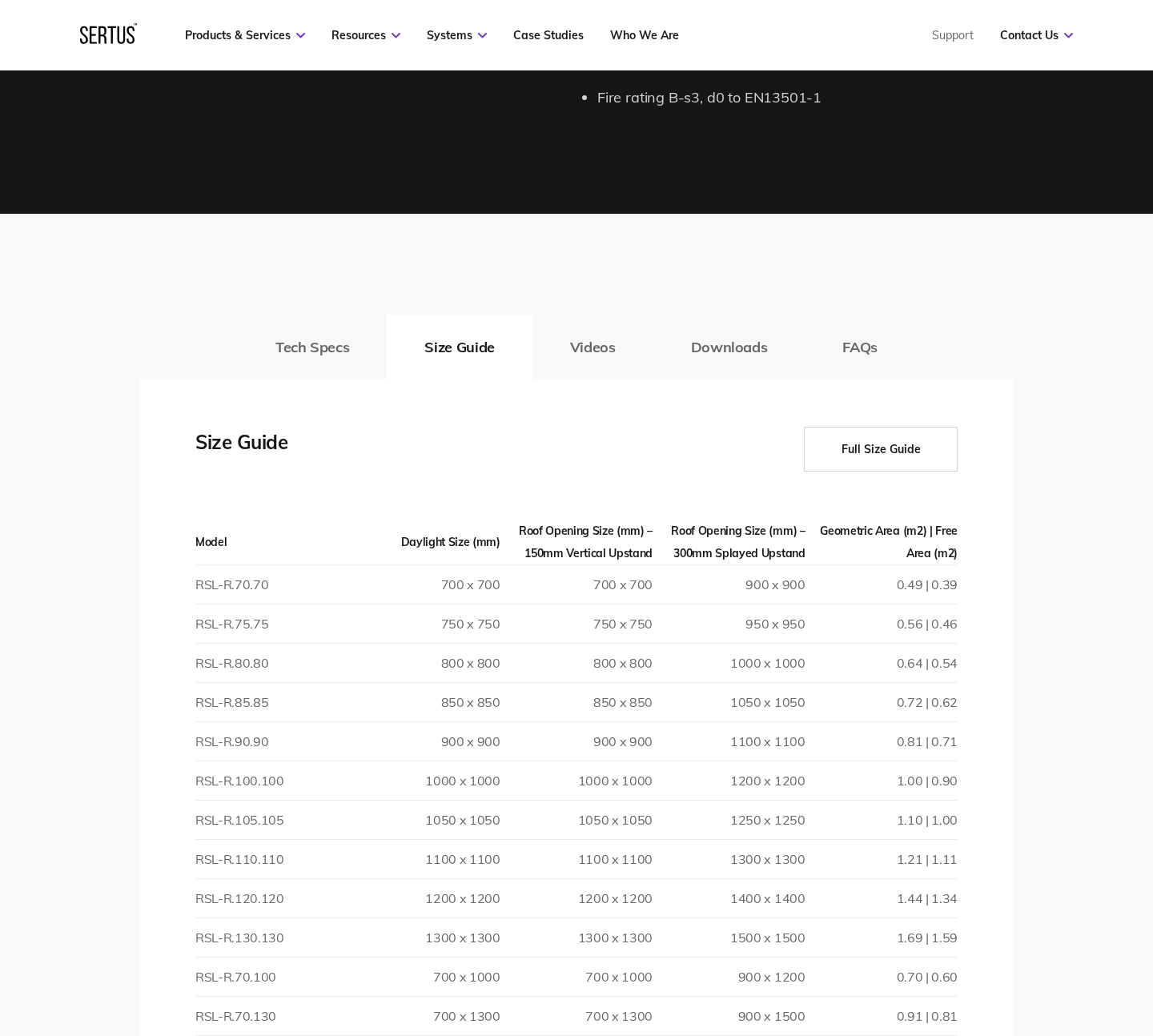 scroll, scrollTop: 2126, scrollLeft: 0, axis: vertical 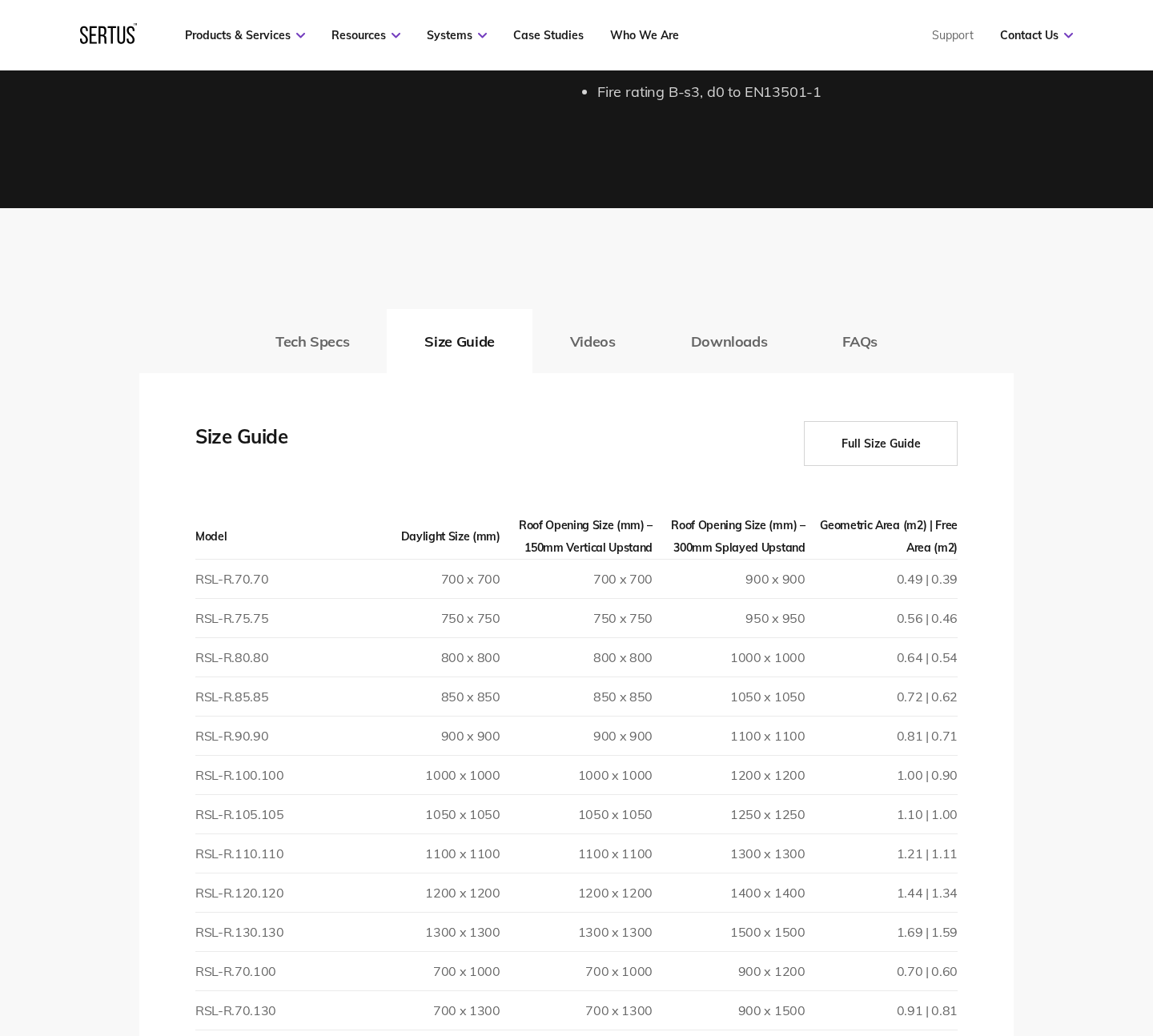 click on "Full Size Guide" at bounding box center [881, 444] 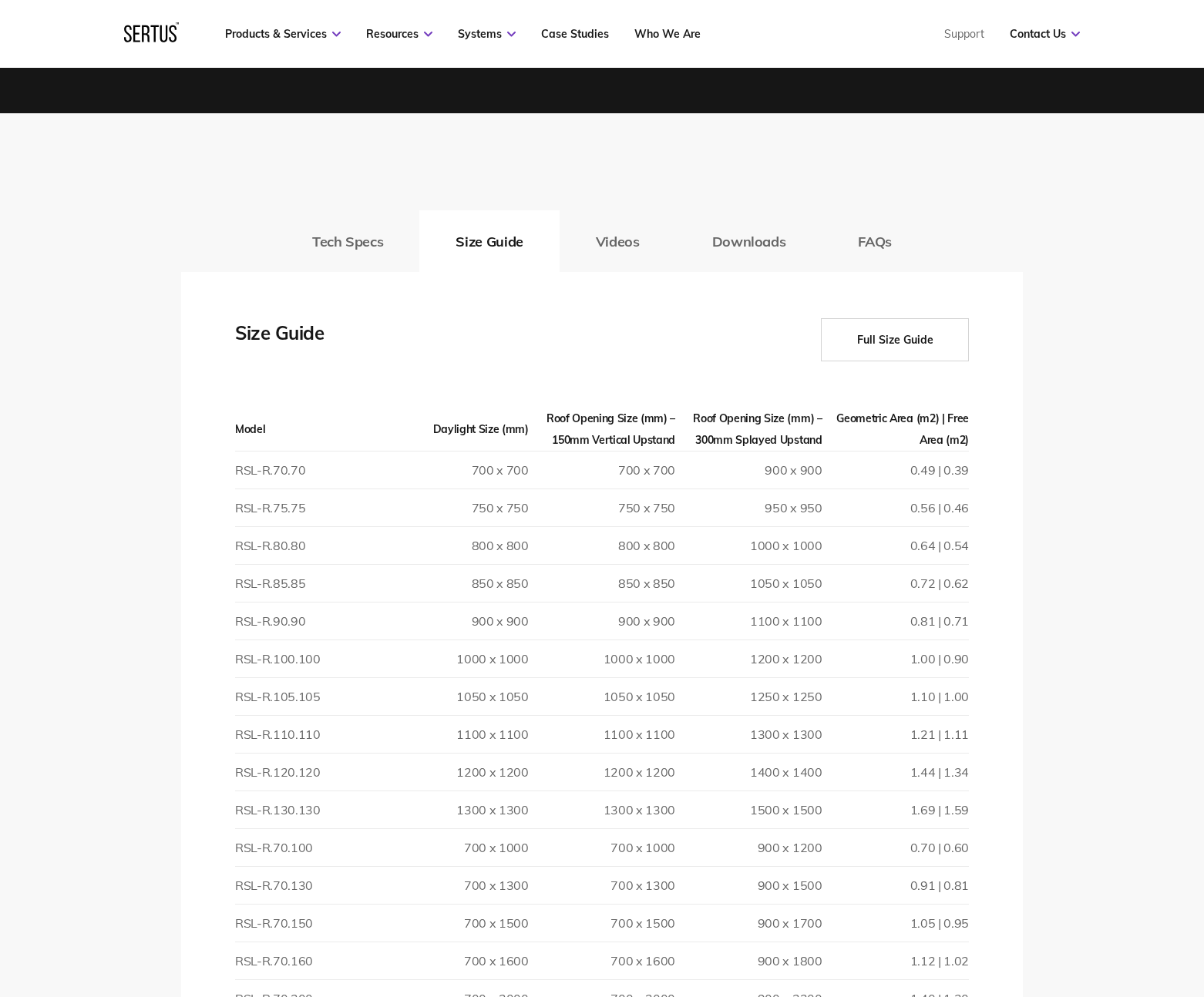 scroll, scrollTop: 2087, scrollLeft: 0, axis: vertical 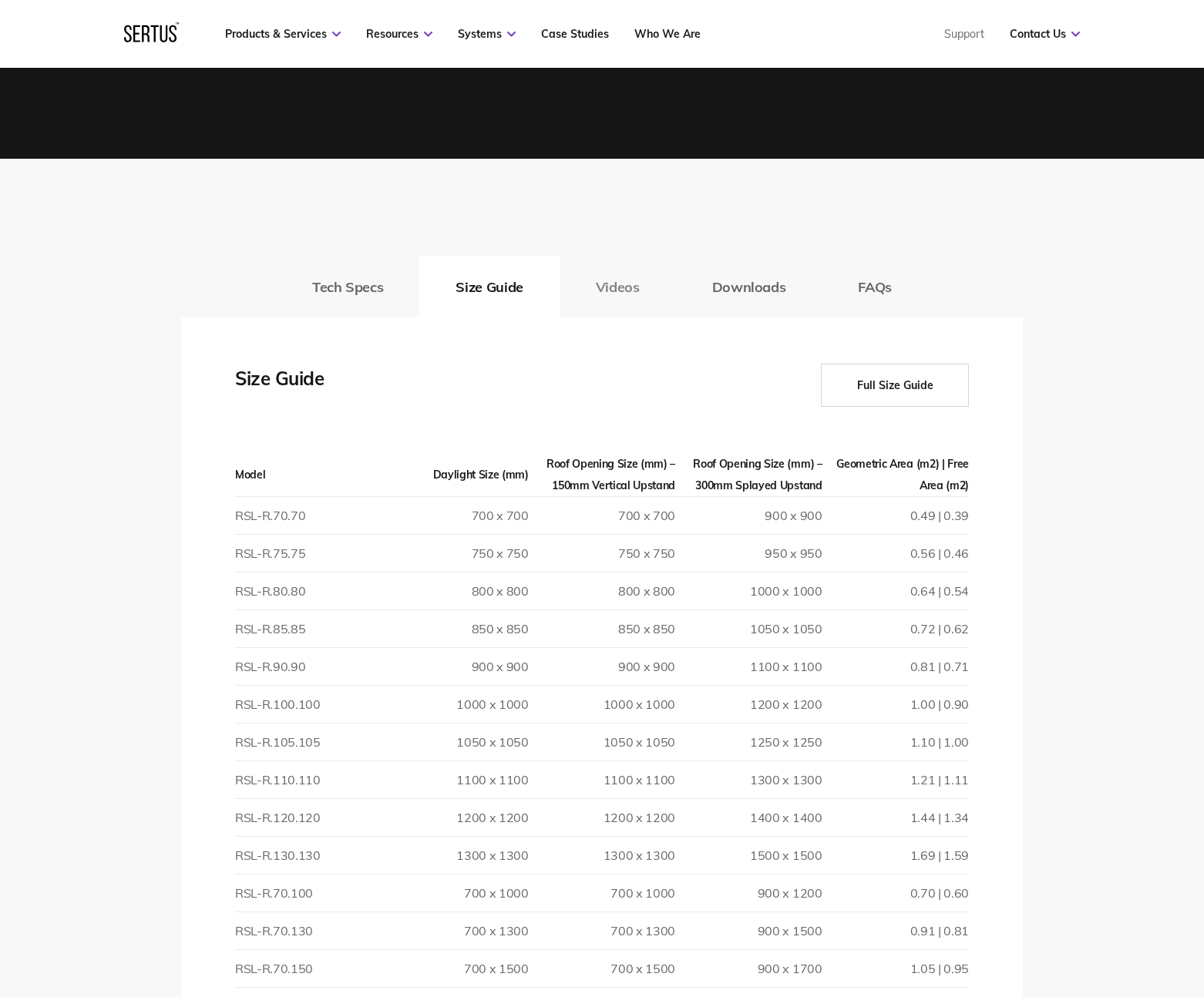 click on "Videos" at bounding box center (617, 287) 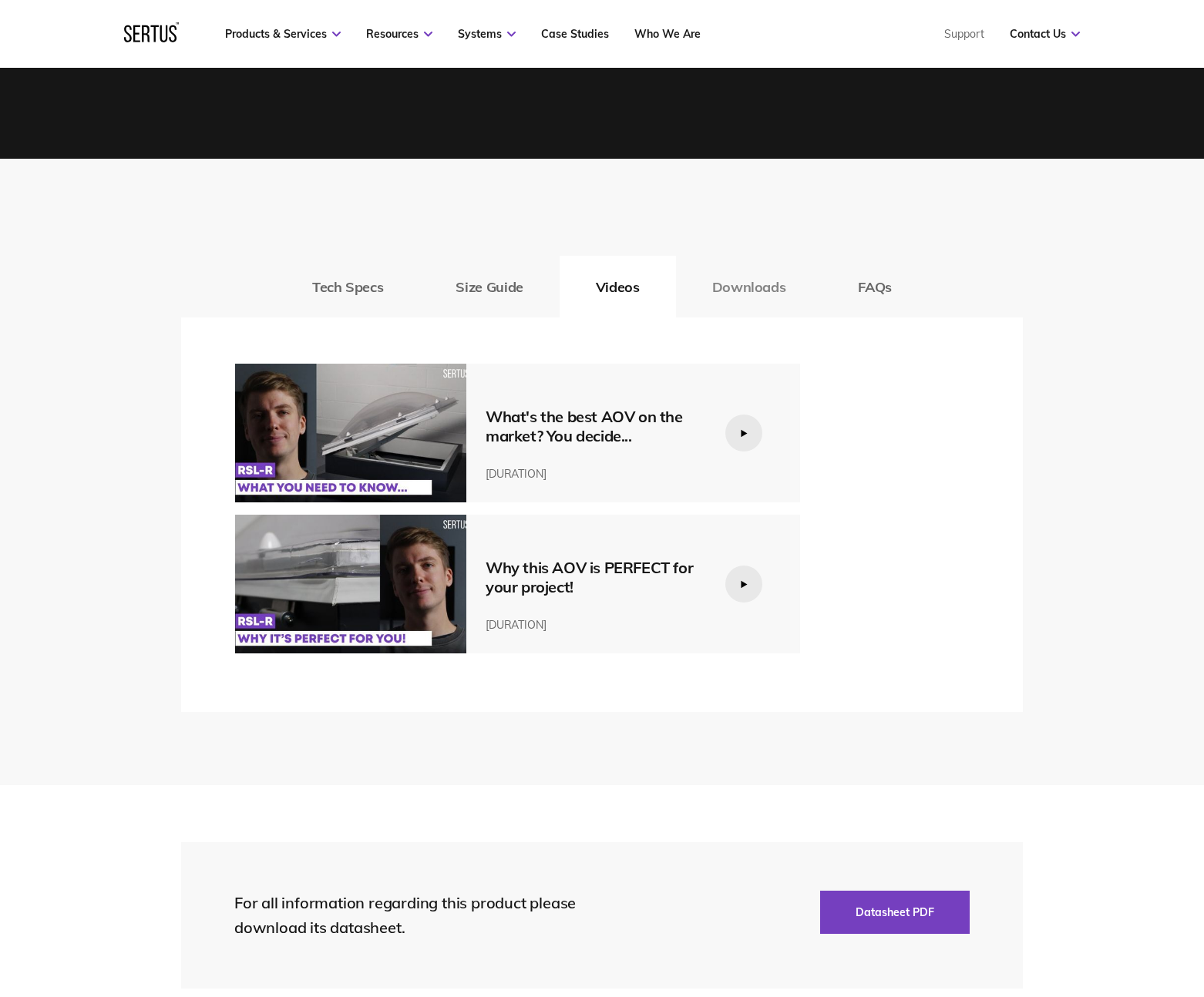 click on "Downloads" at bounding box center (749, 287) 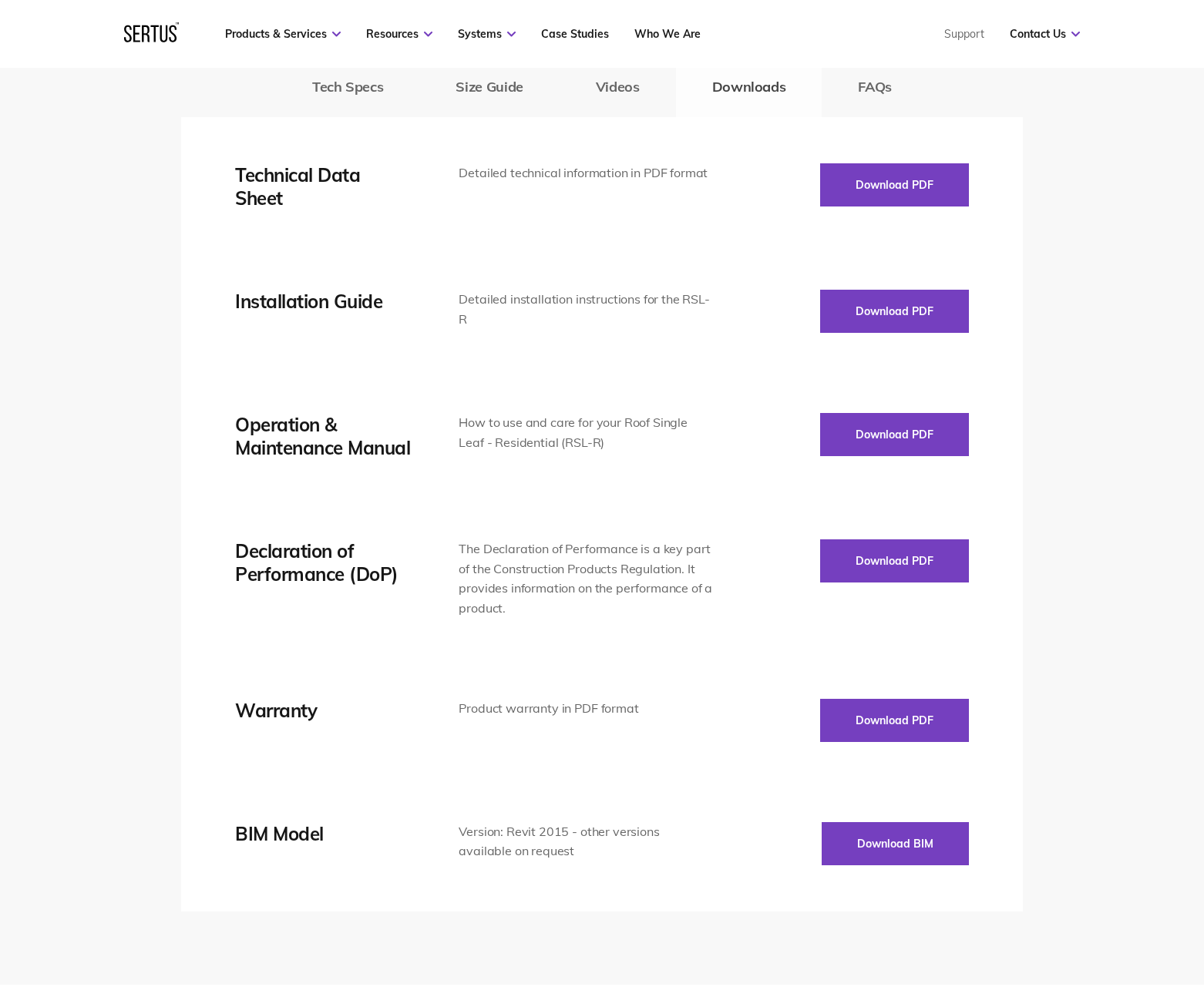 scroll, scrollTop: 2284, scrollLeft: 0, axis: vertical 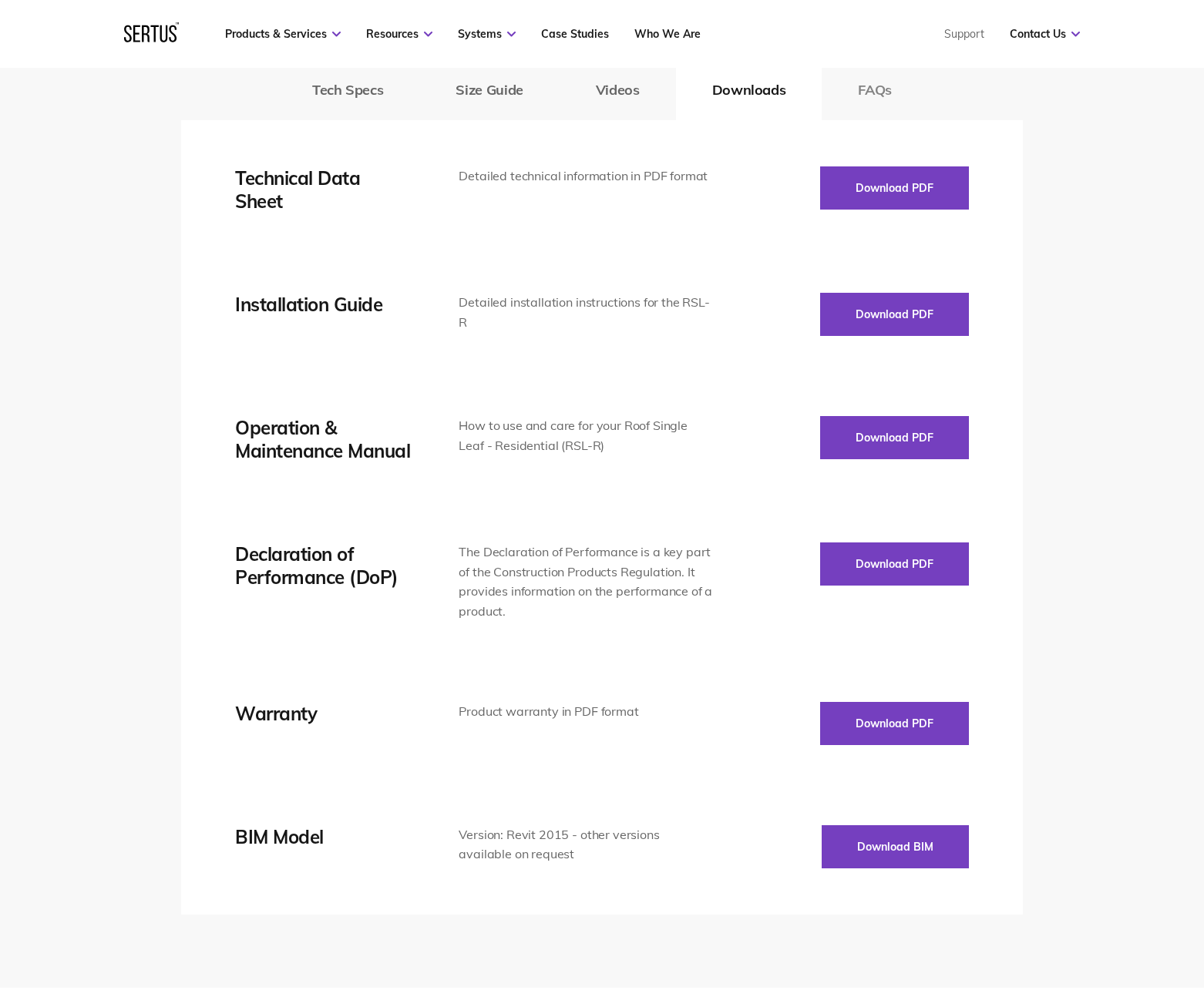 click on "FAQs" at bounding box center [875, 89] 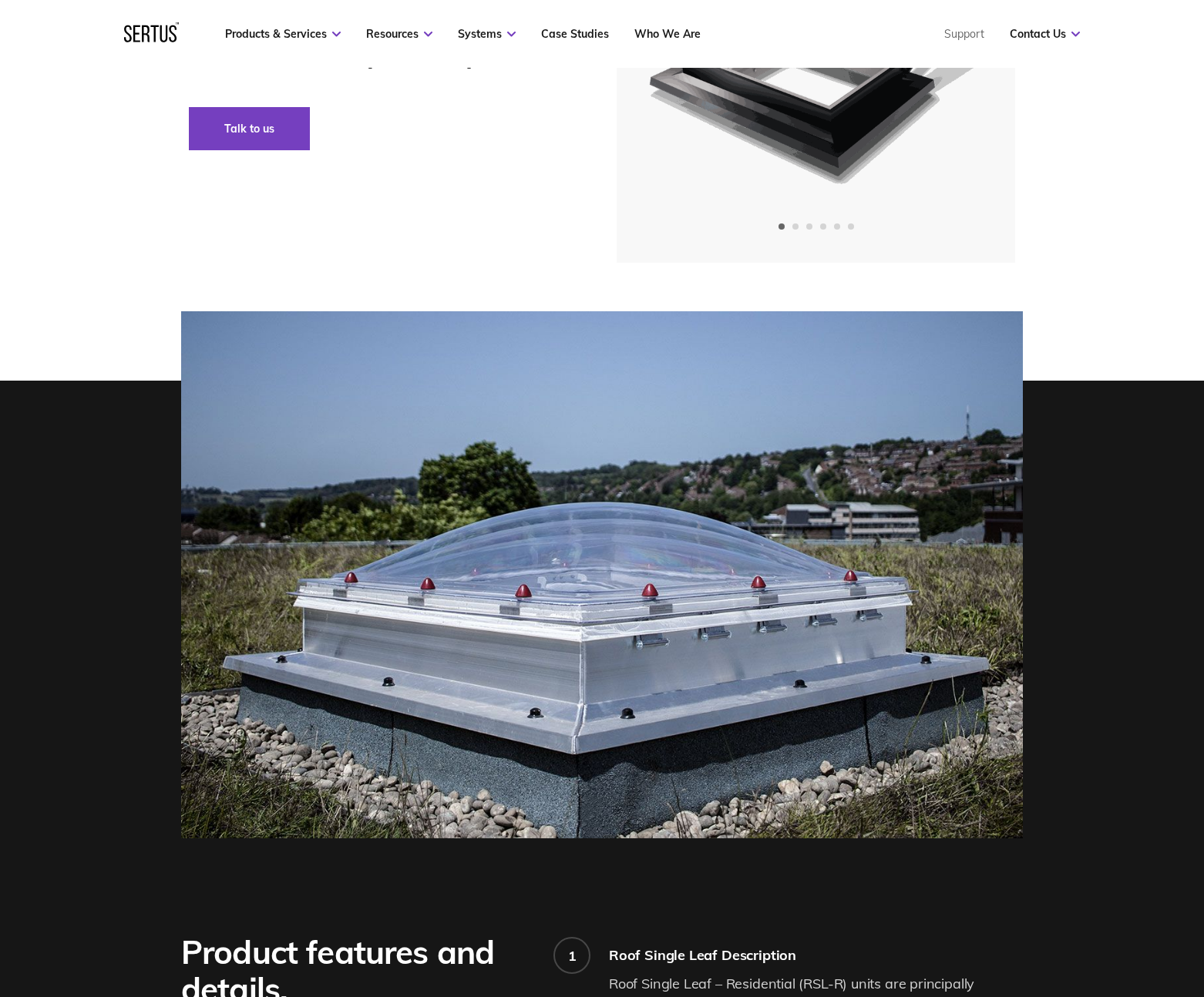 scroll, scrollTop: 0, scrollLeft: 0, axis: both 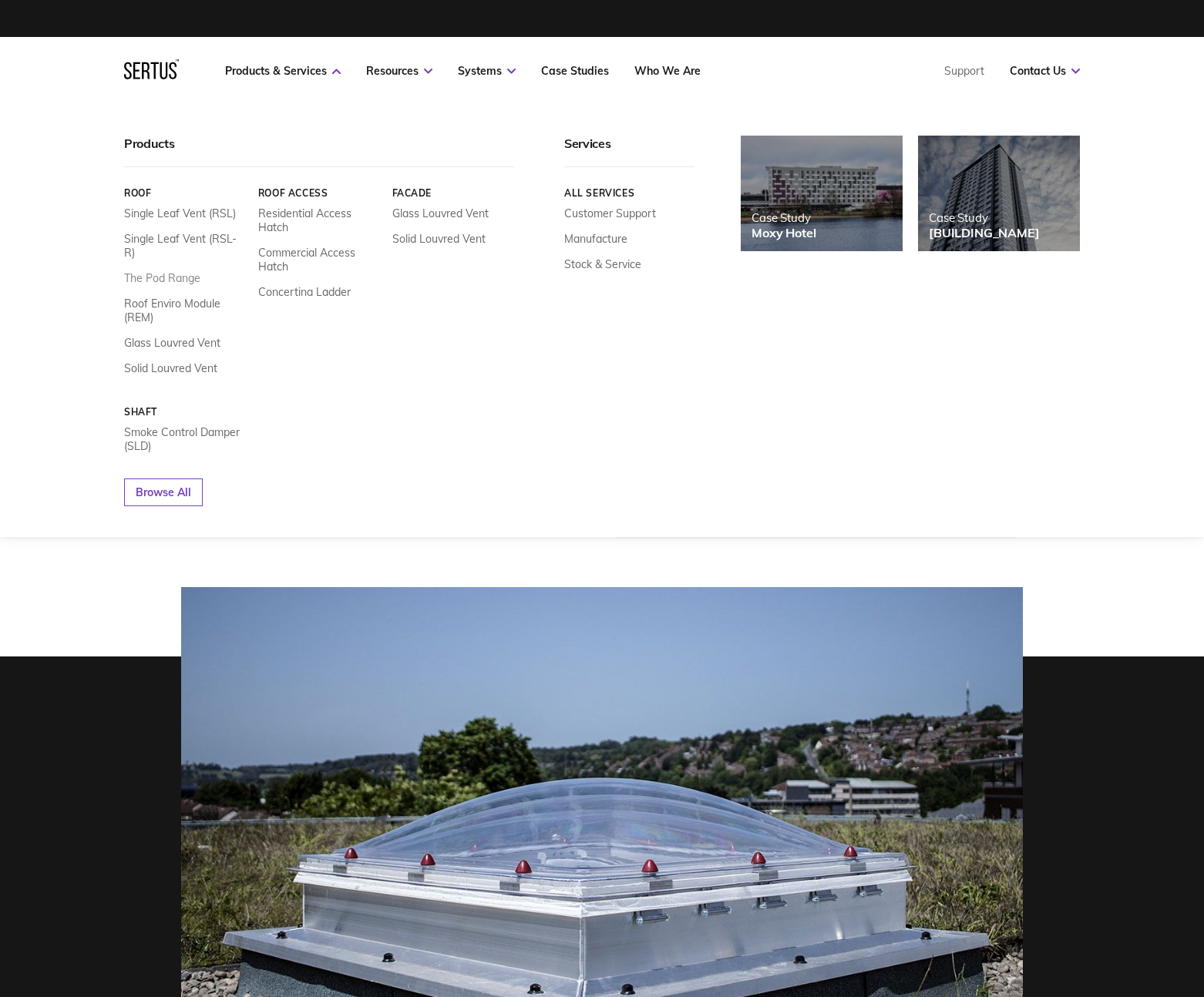 click on "The Pod Range" at bounding box center (162, 278) 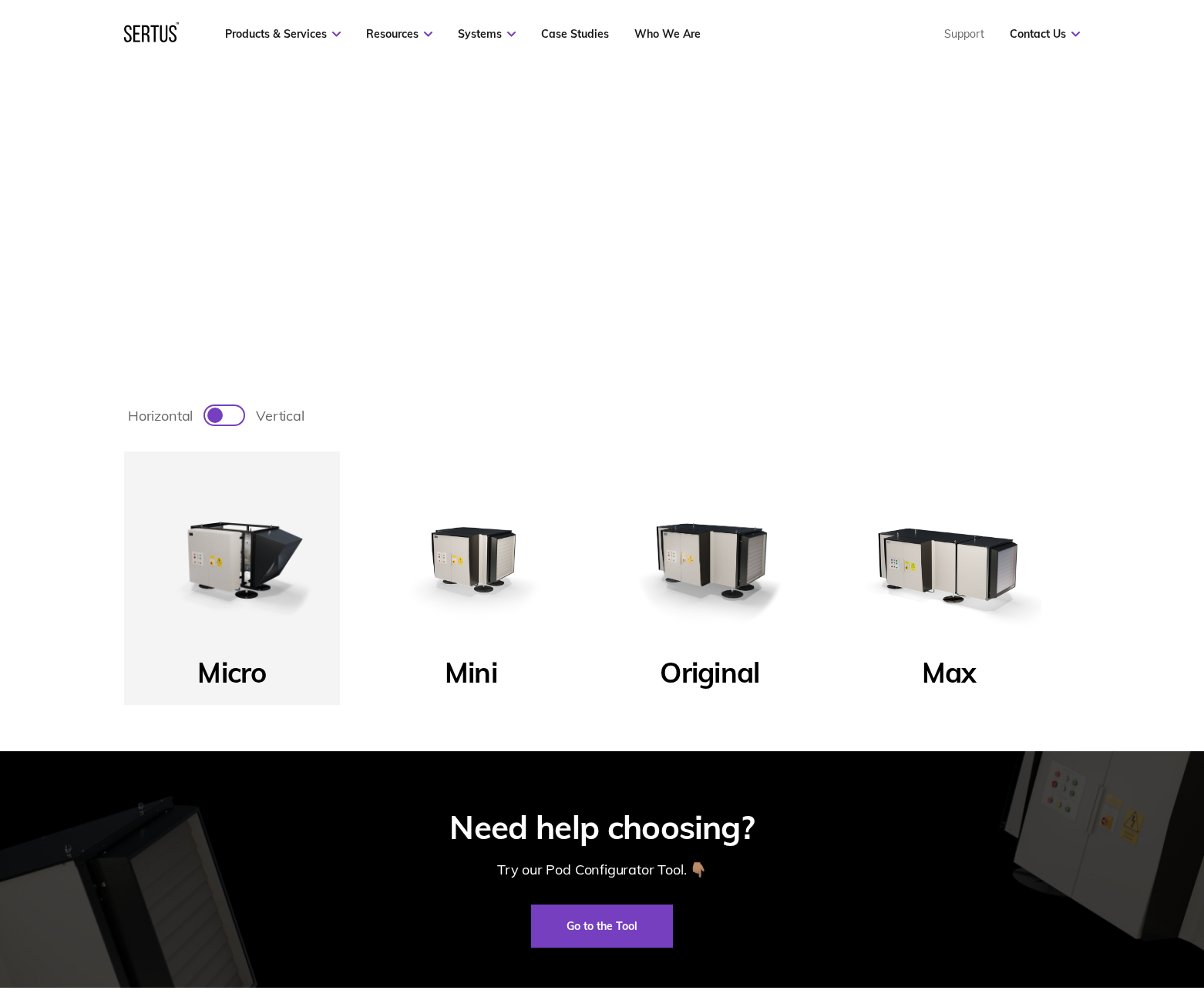 scroll, scrollTop: 539, scrollLeft: 0, axis: vertical 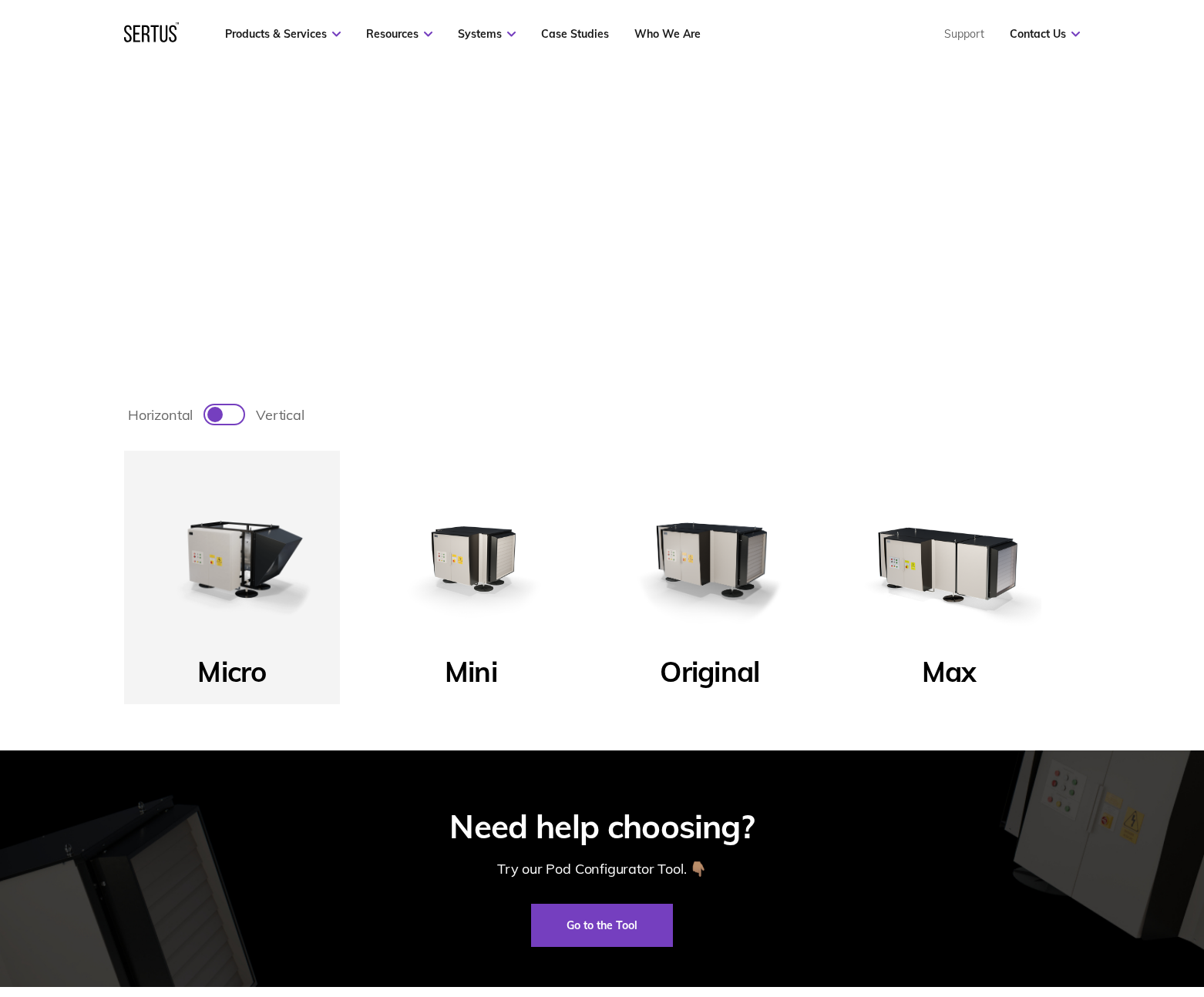 click on "vertical" at bounding box center [280, 415] 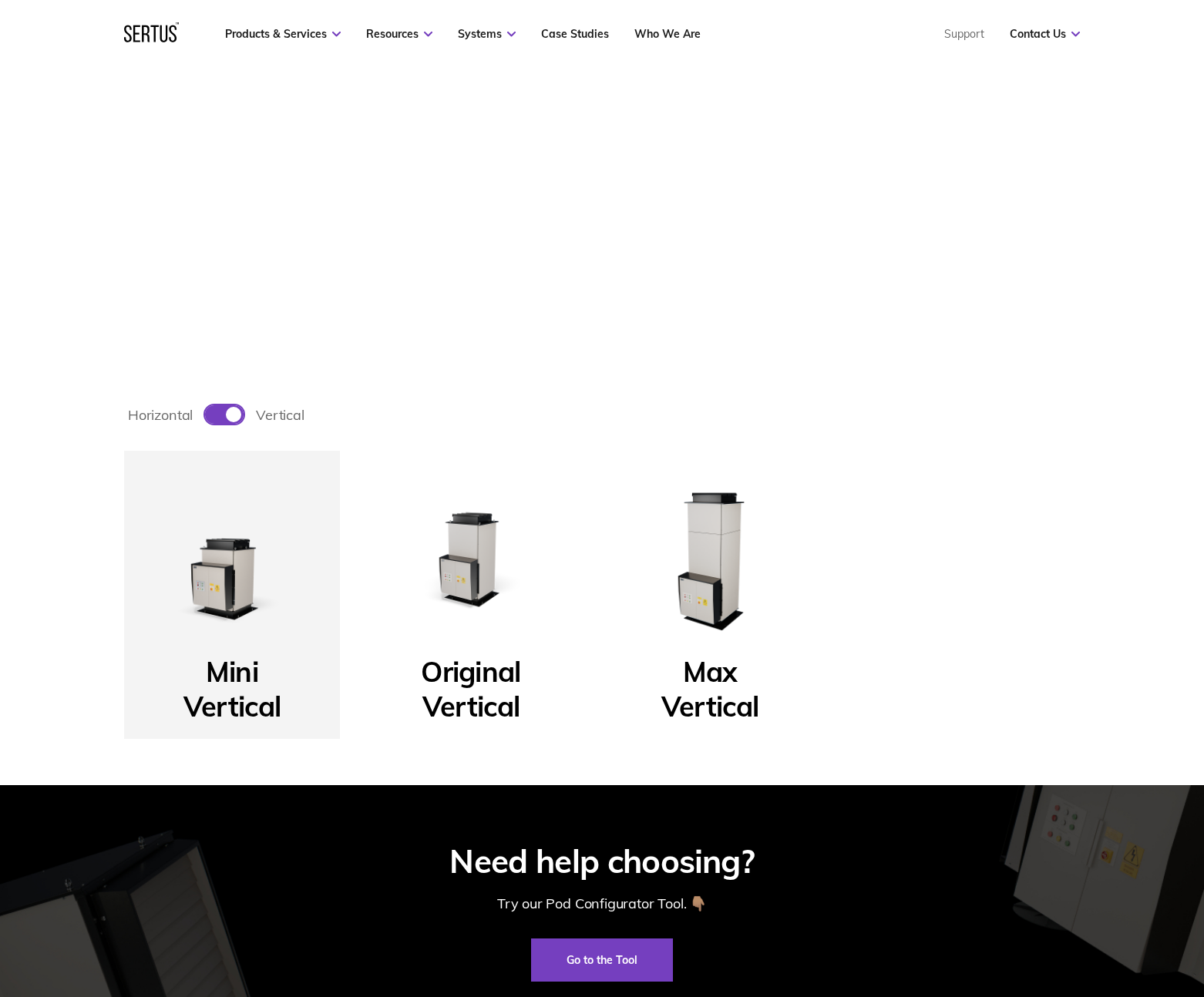 click at bounding box center [224, 415] 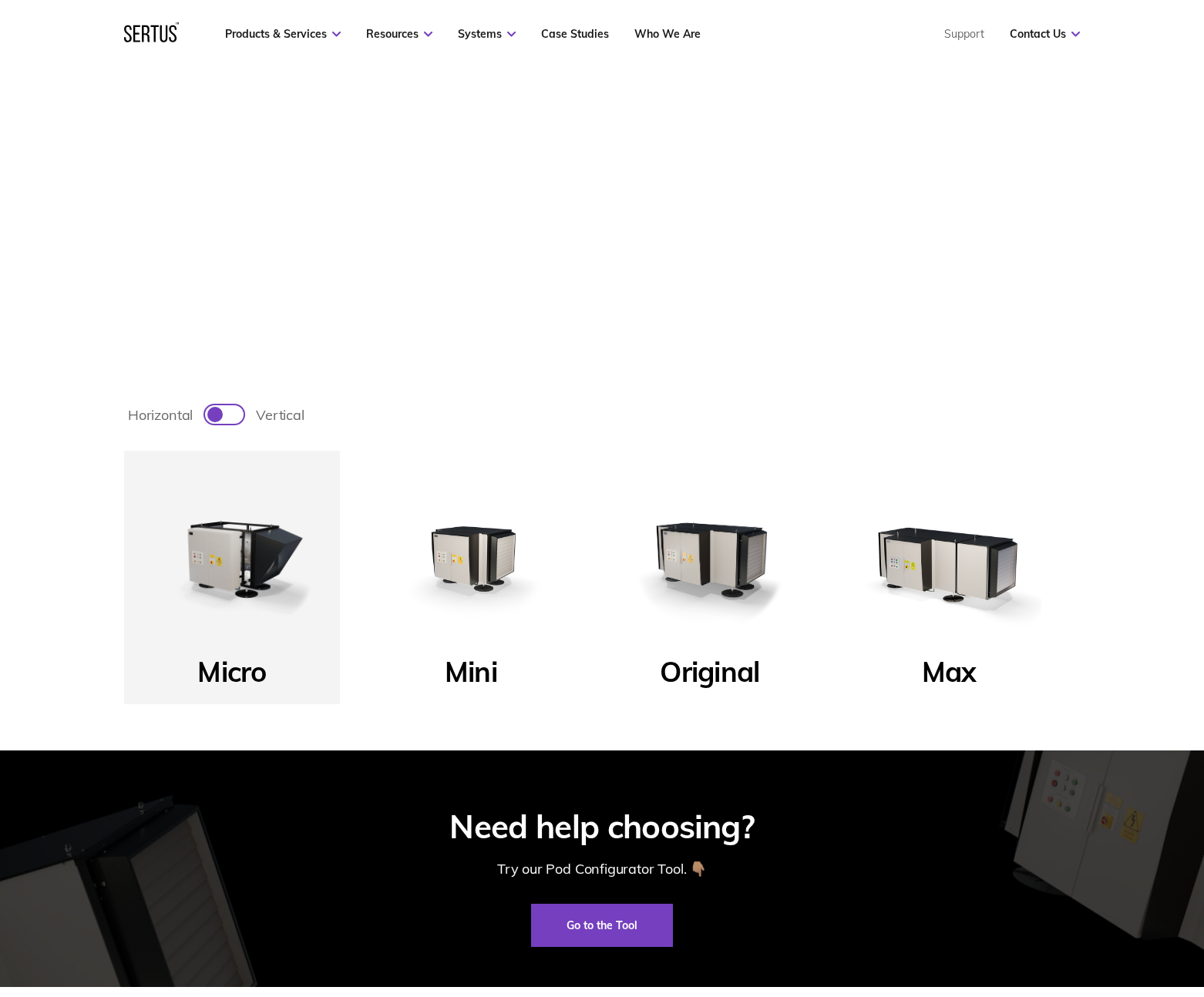 click on "vertical" at bounding box center (280, 415) 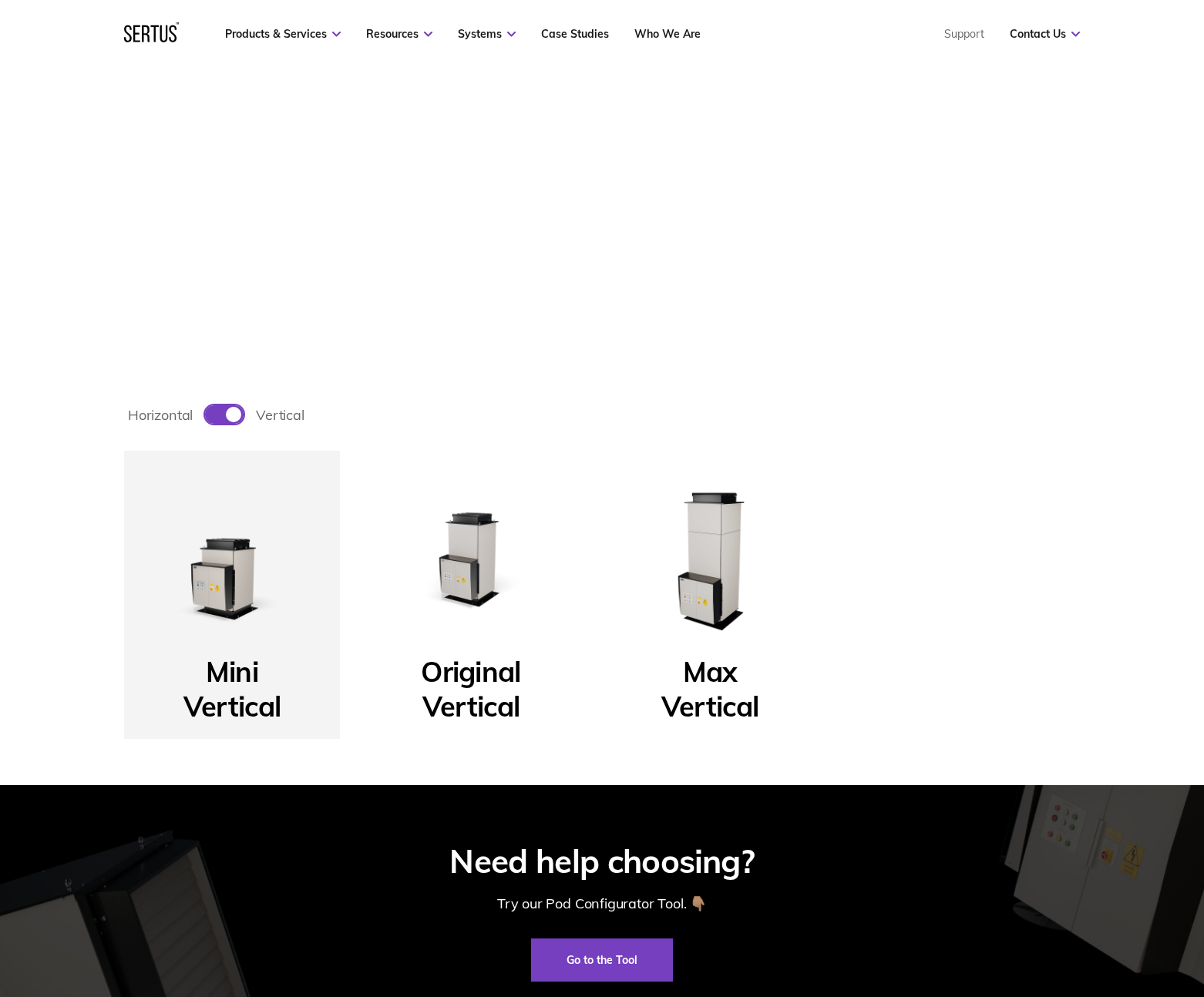click at bounding box center (224, 415) 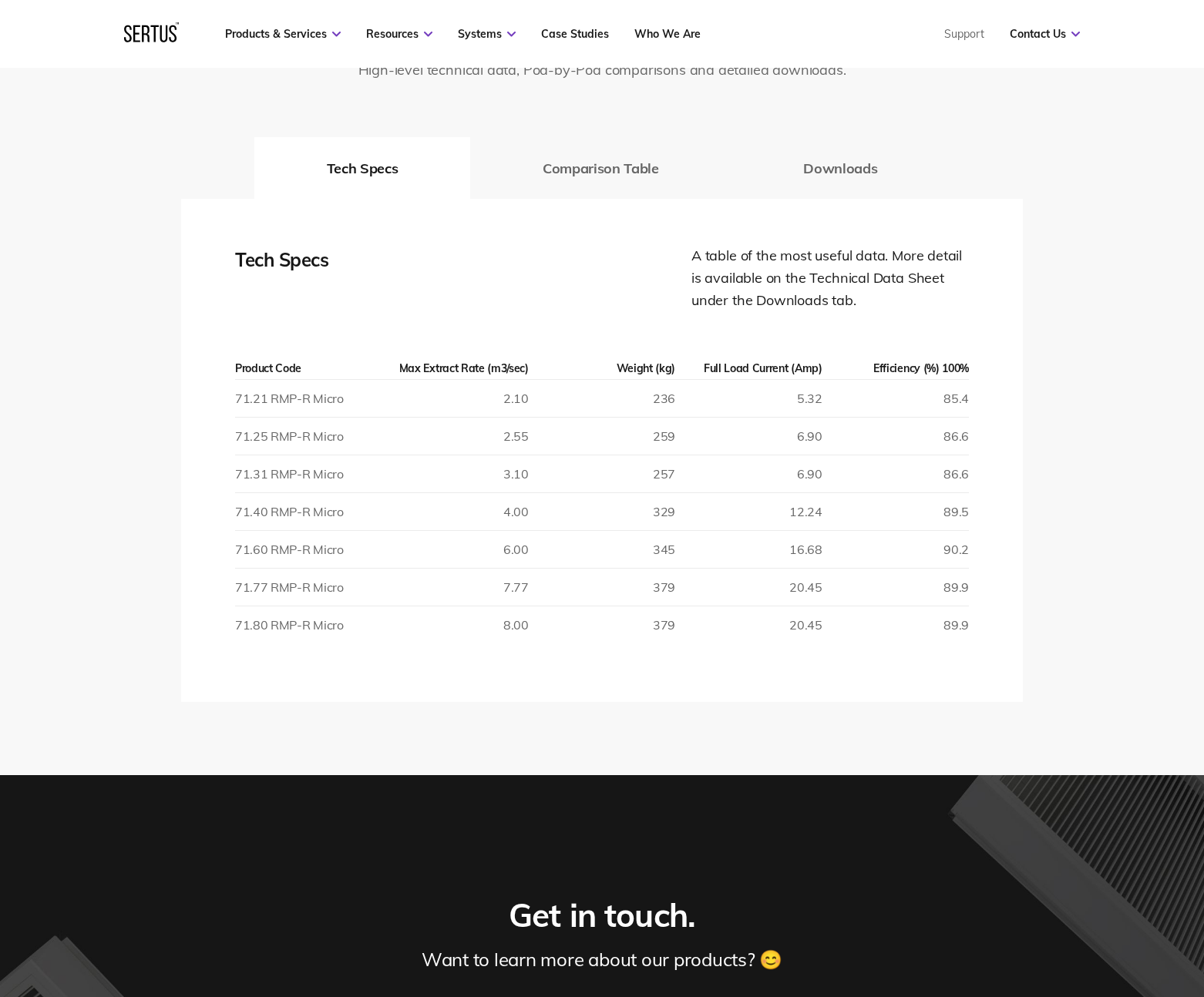 scroll, scrollTop: 2590, scrollLeft: 0, axis: vertical 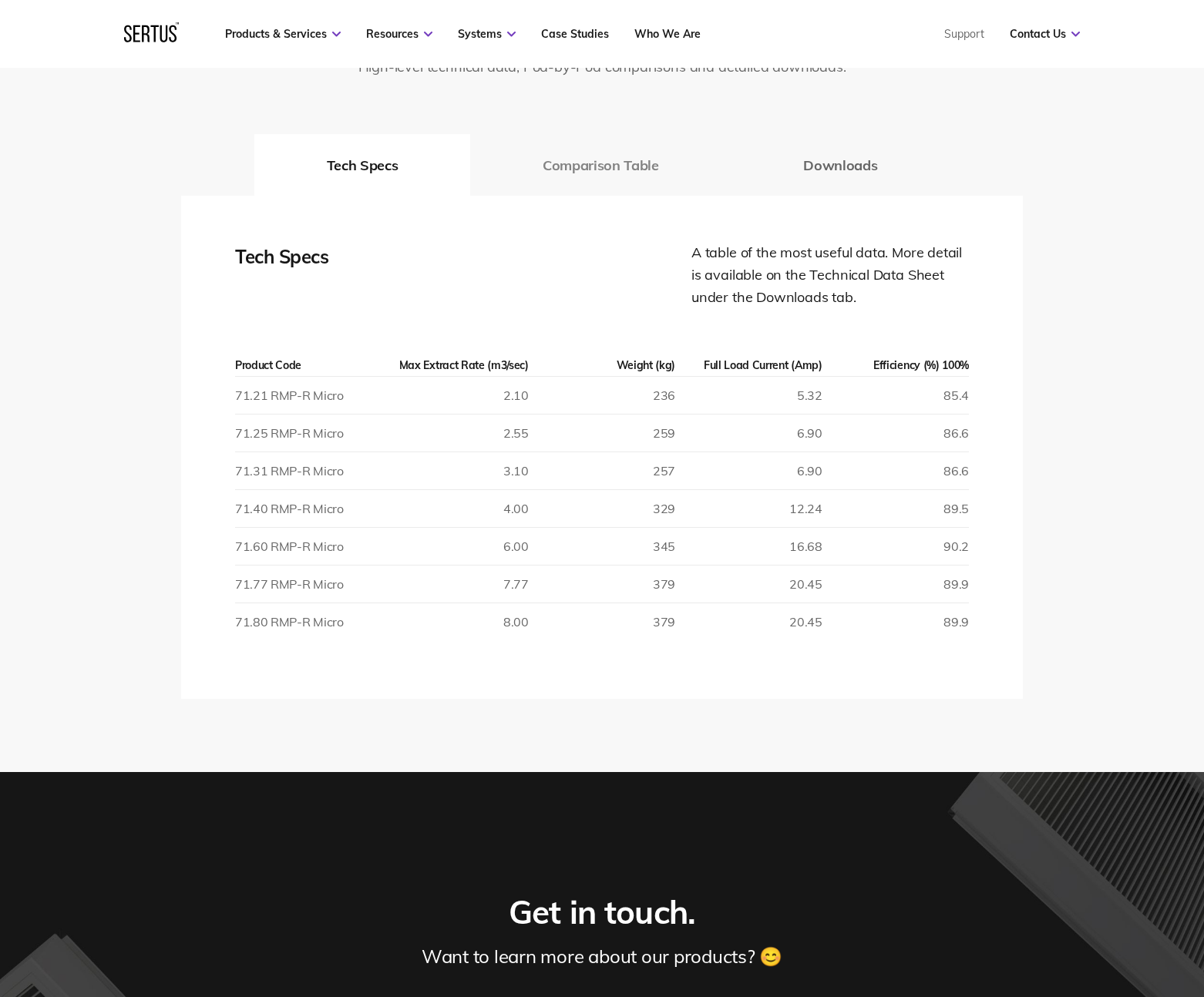 click on "Comparison Table" at bounding box center (600, 165) 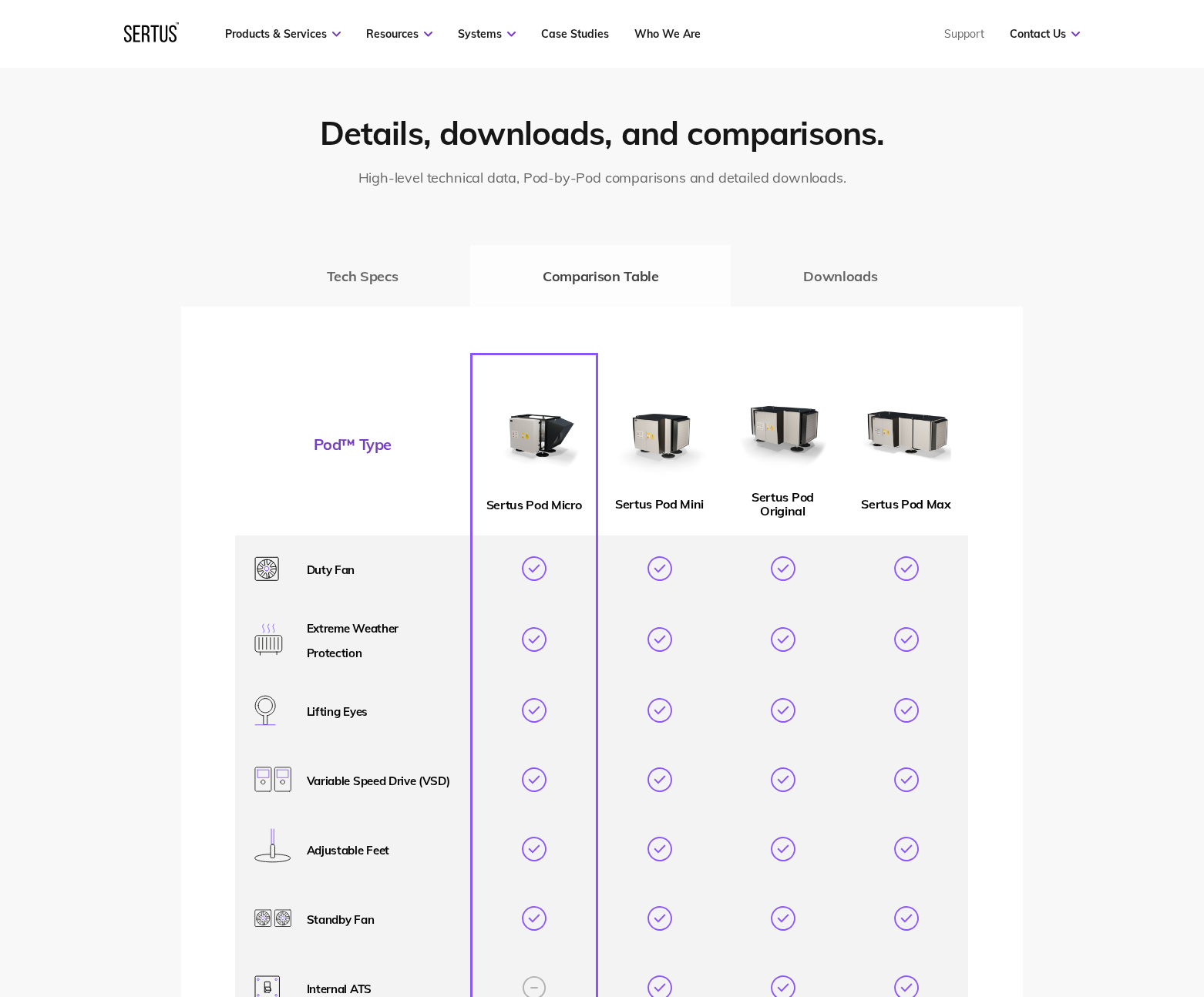 scroll, scrollTop: 2462, scrollLeft: 0, axis: vertical 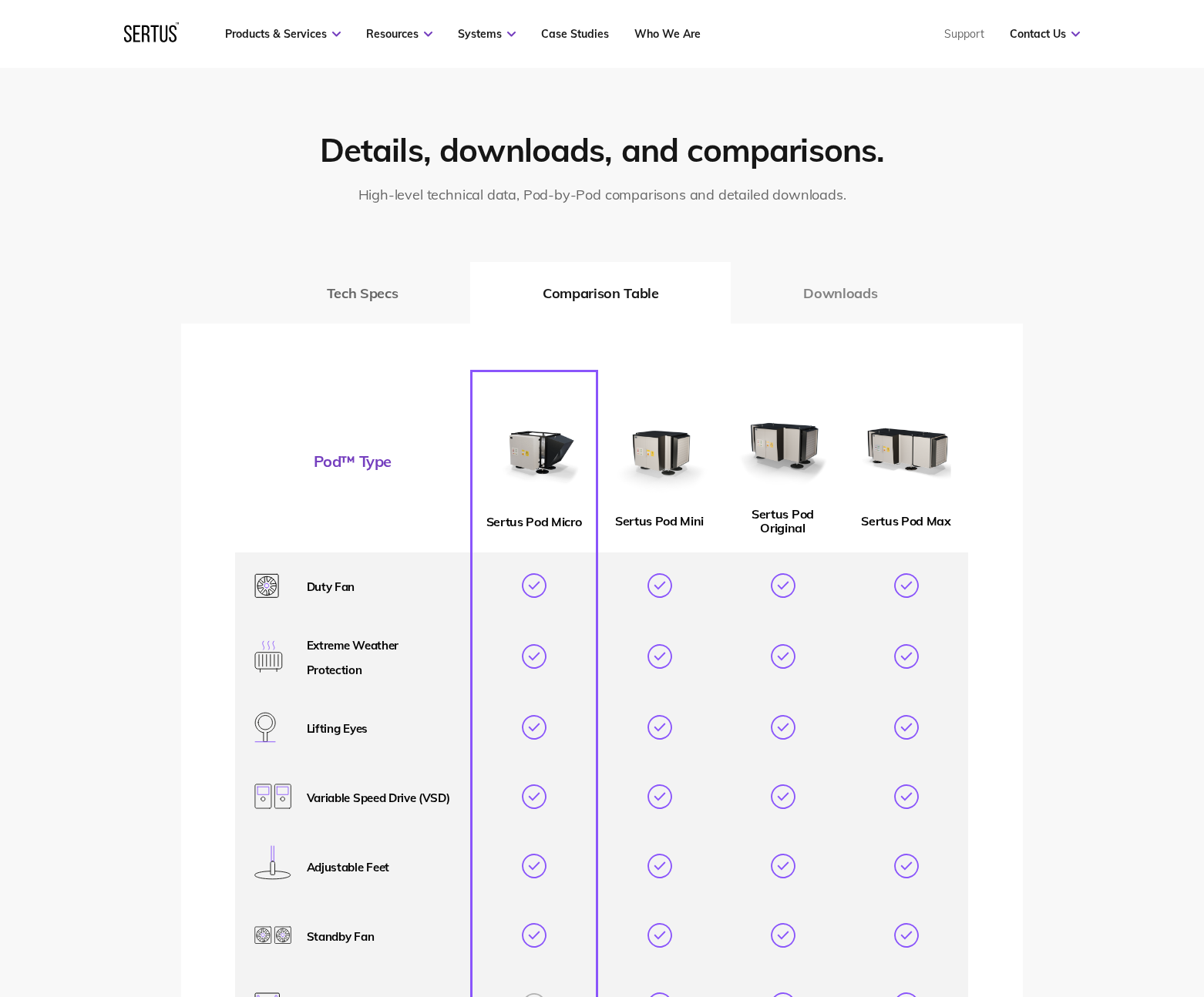 click on "Downloads" at bounding box center [840, 293] 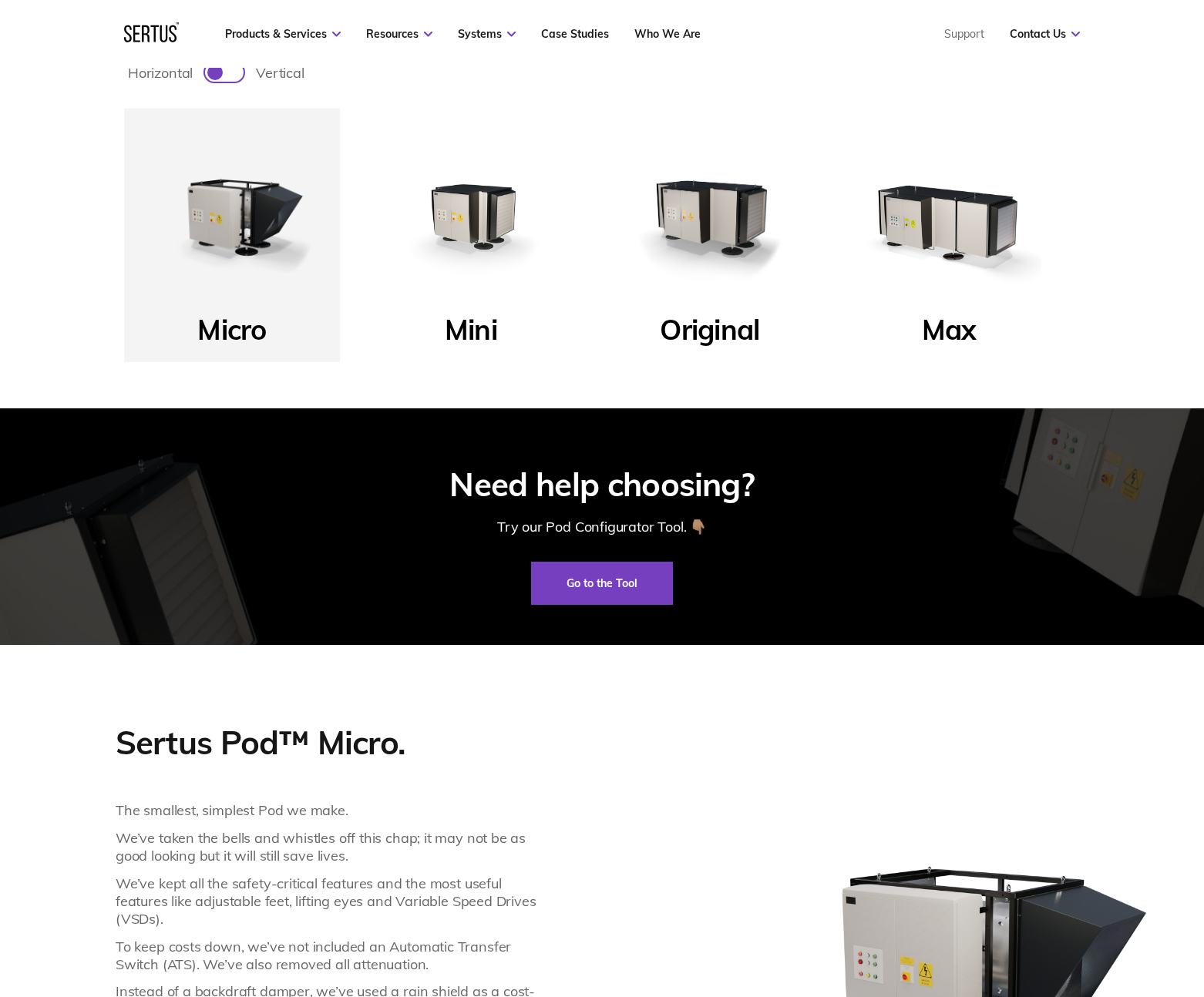 scroll, scrollTop: 880, scrollLeft: 0, axis: vertical 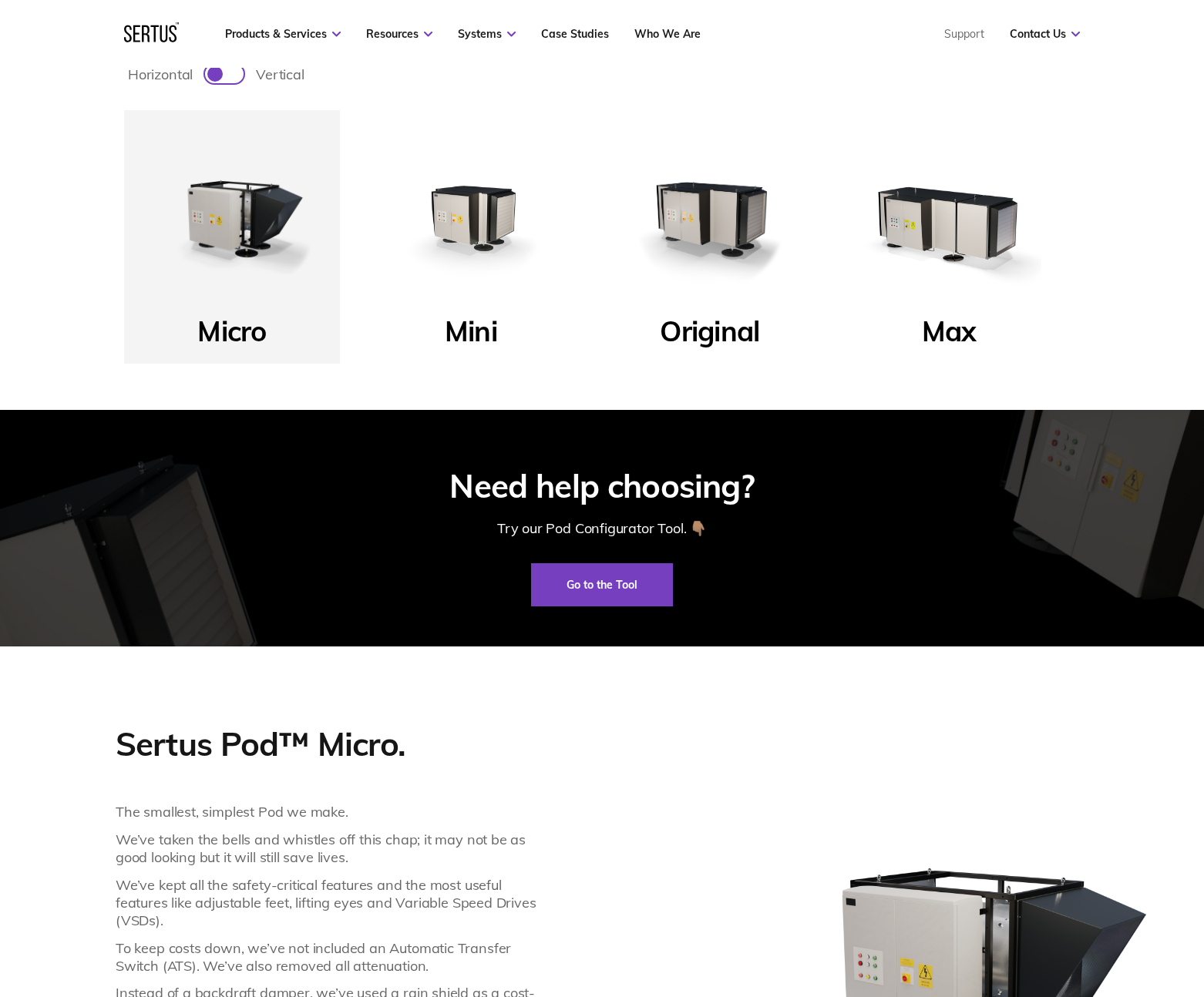 click at bounding box center [471, 218] 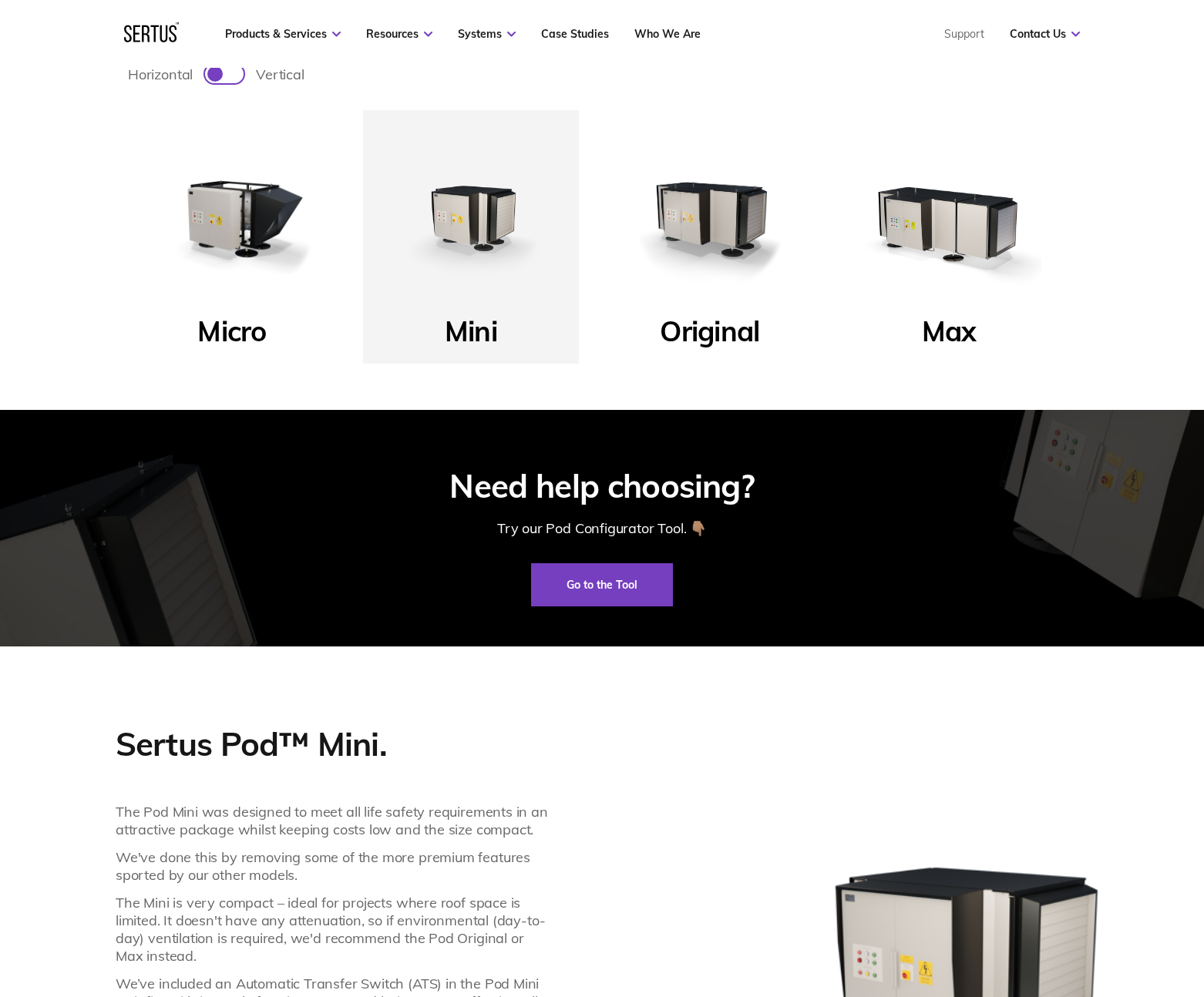 click at bounding box center (710, 218) 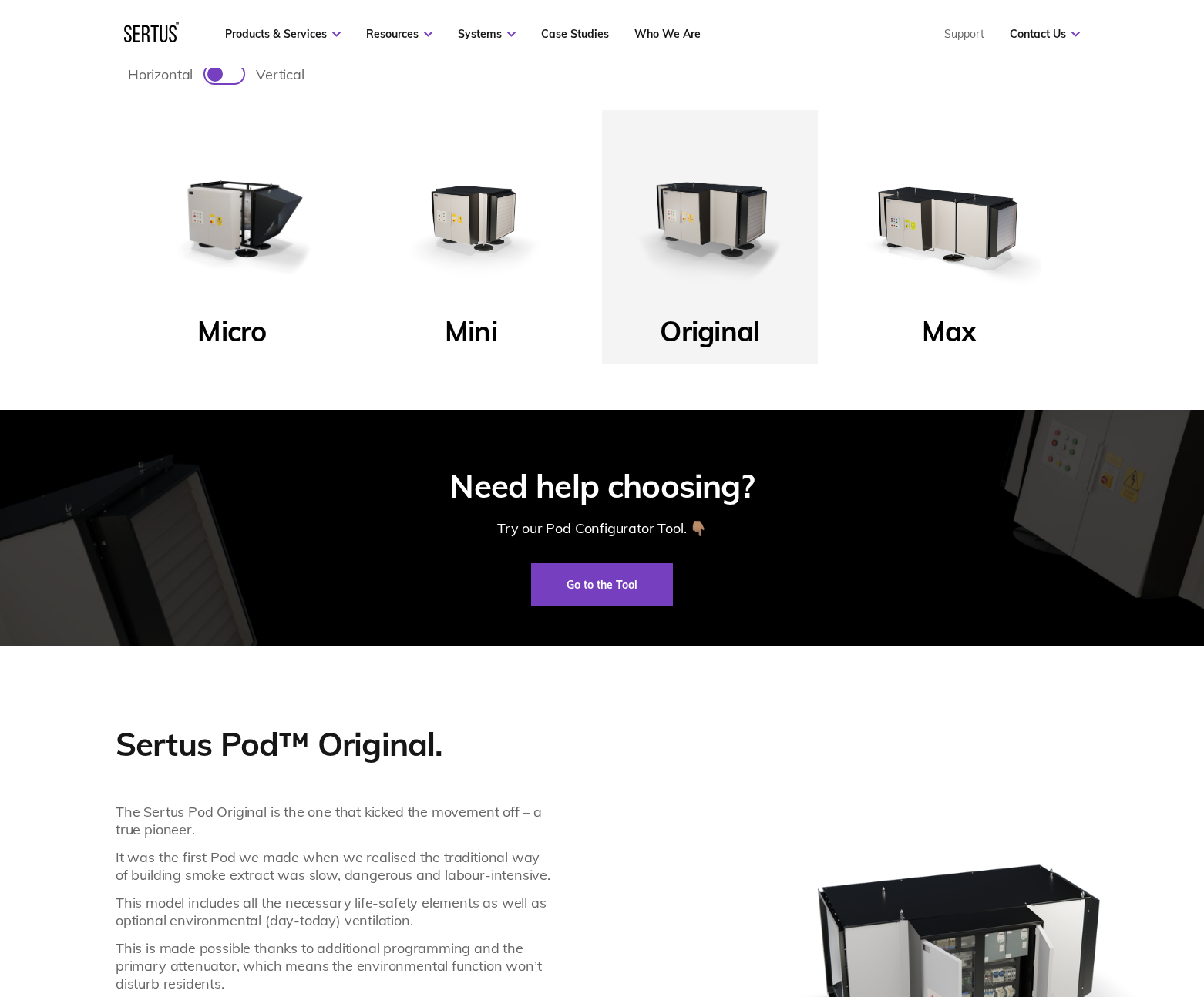 click at bounding box center [949, 218] 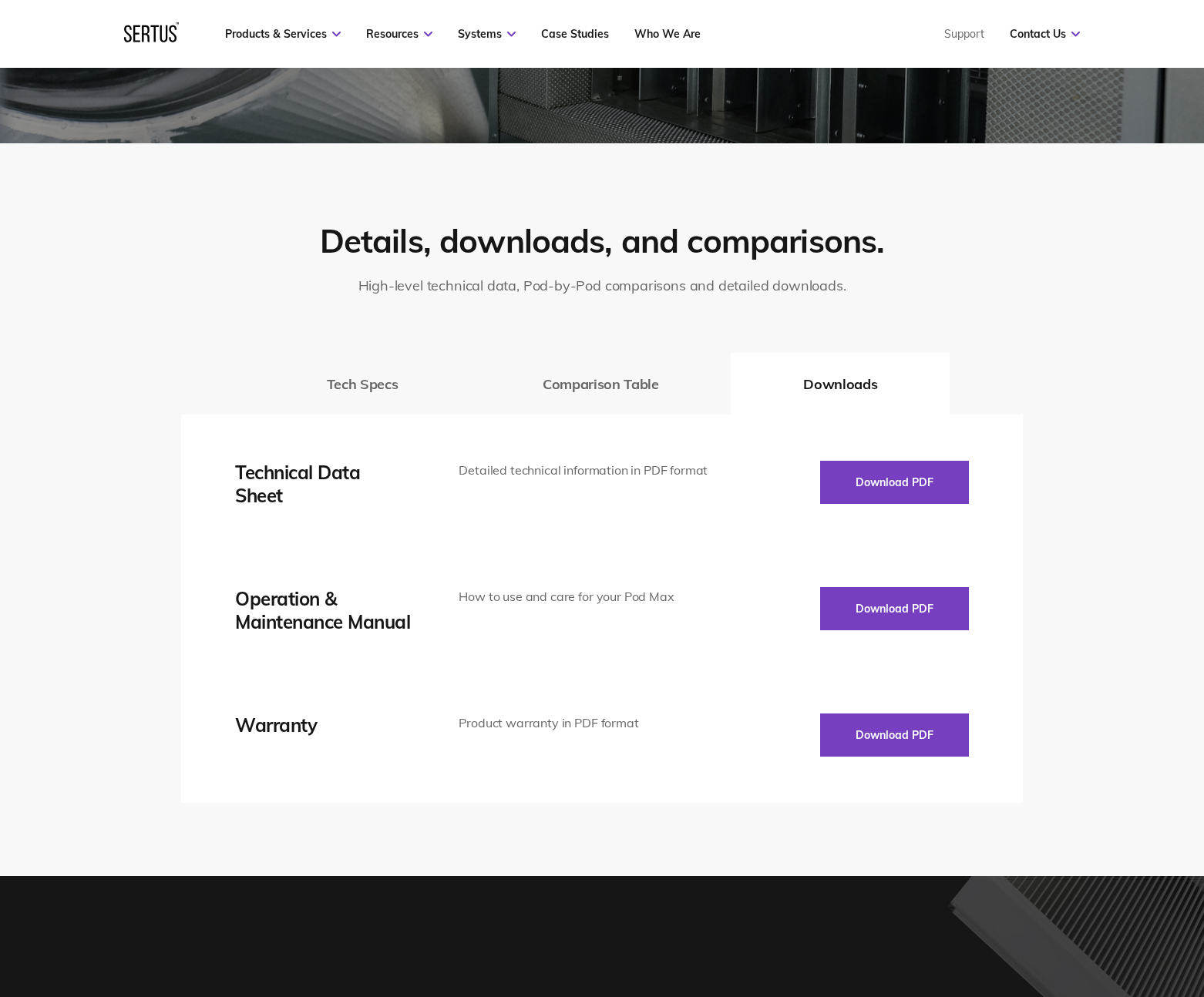 scroll, scrollTop: 2372, scrollLeft: 0, axis: vertical 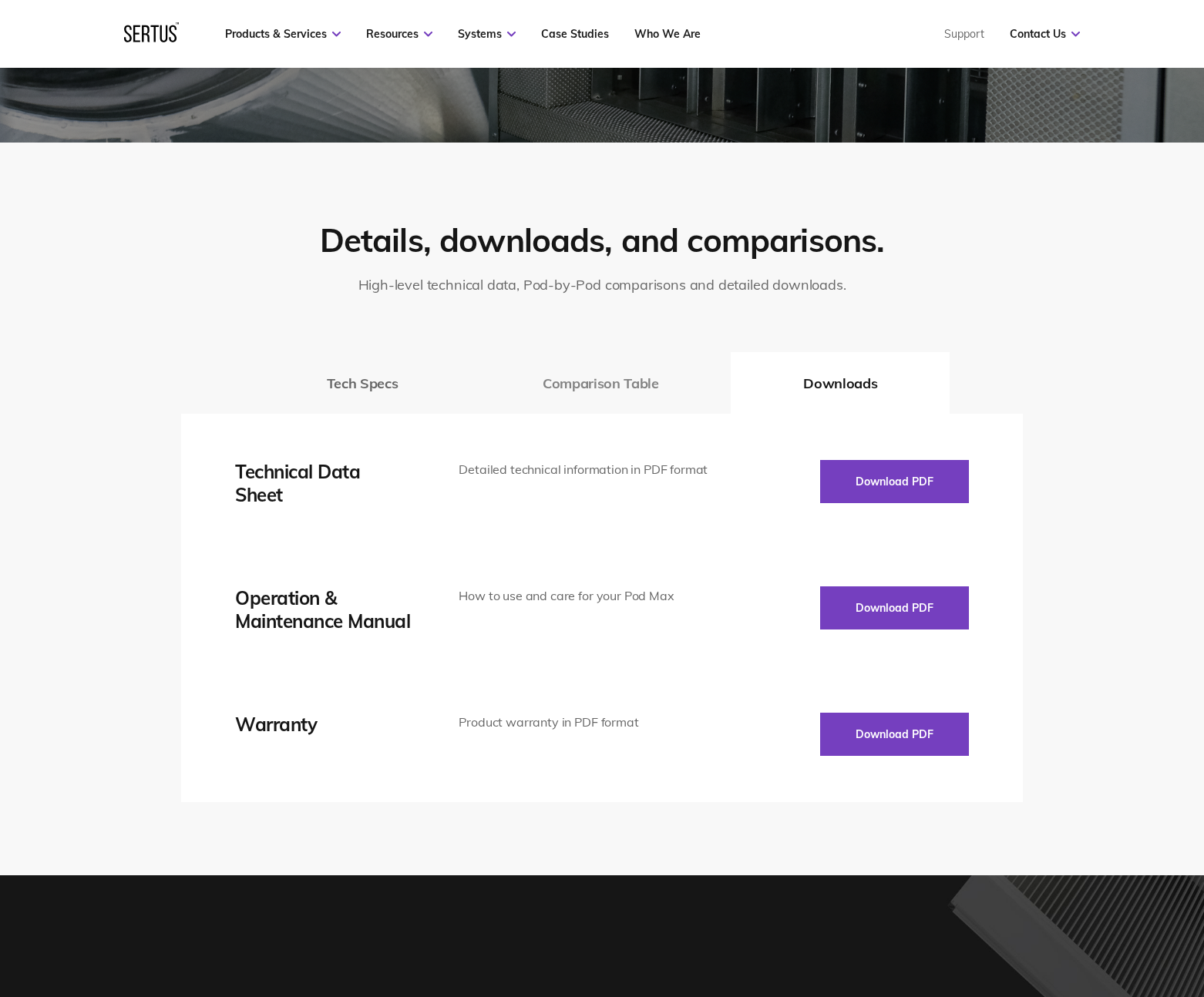 click on "Comparison Table" at bounding box center [600, 383] 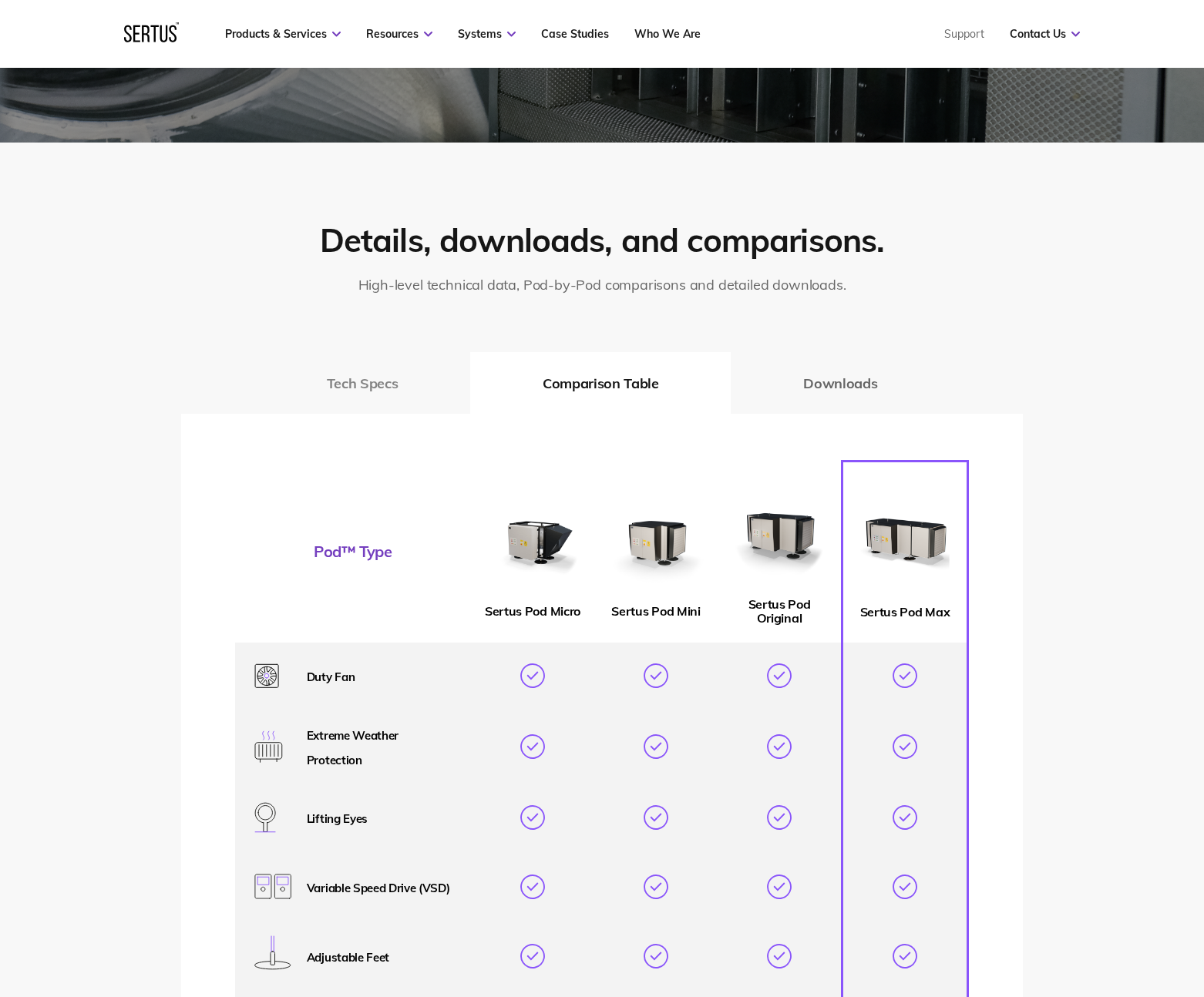 click on "Tech Specs" at bounding box center [362, 383] 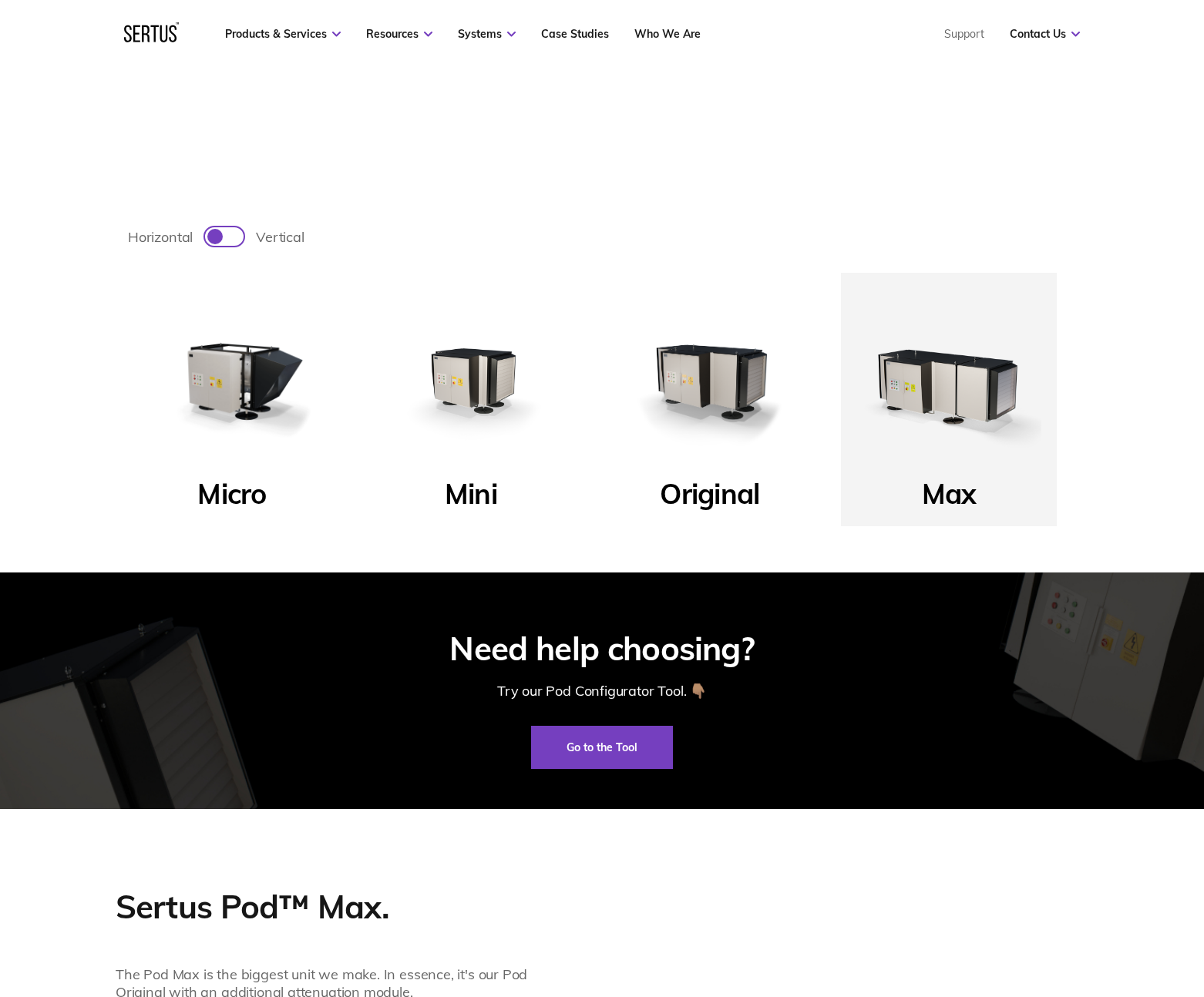 scroll, scrollTop: 717, scrollLeft: 0, axis: vertical 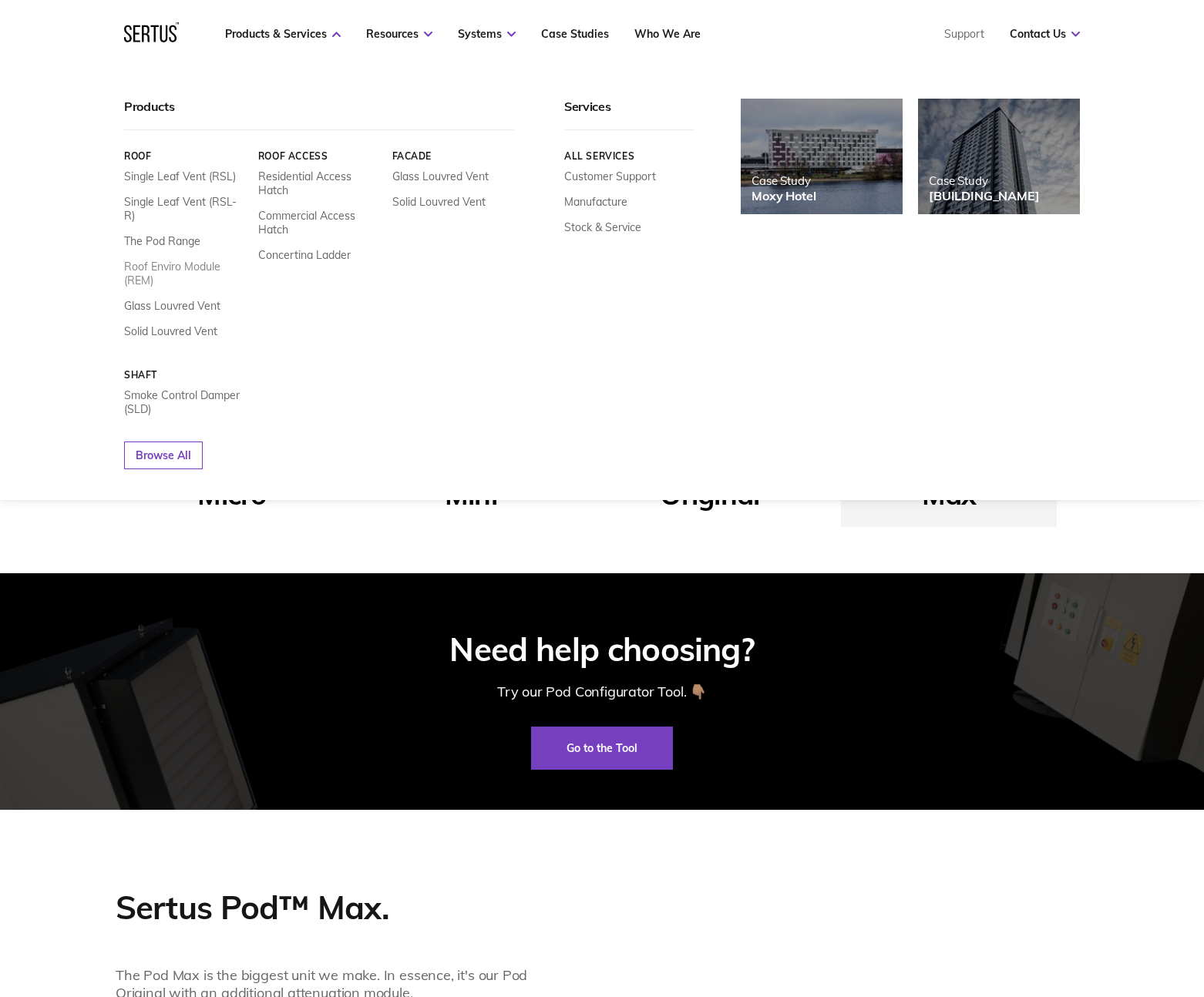 click on "Roof Enviro Module (REM)" at bounding box center [185, 274] 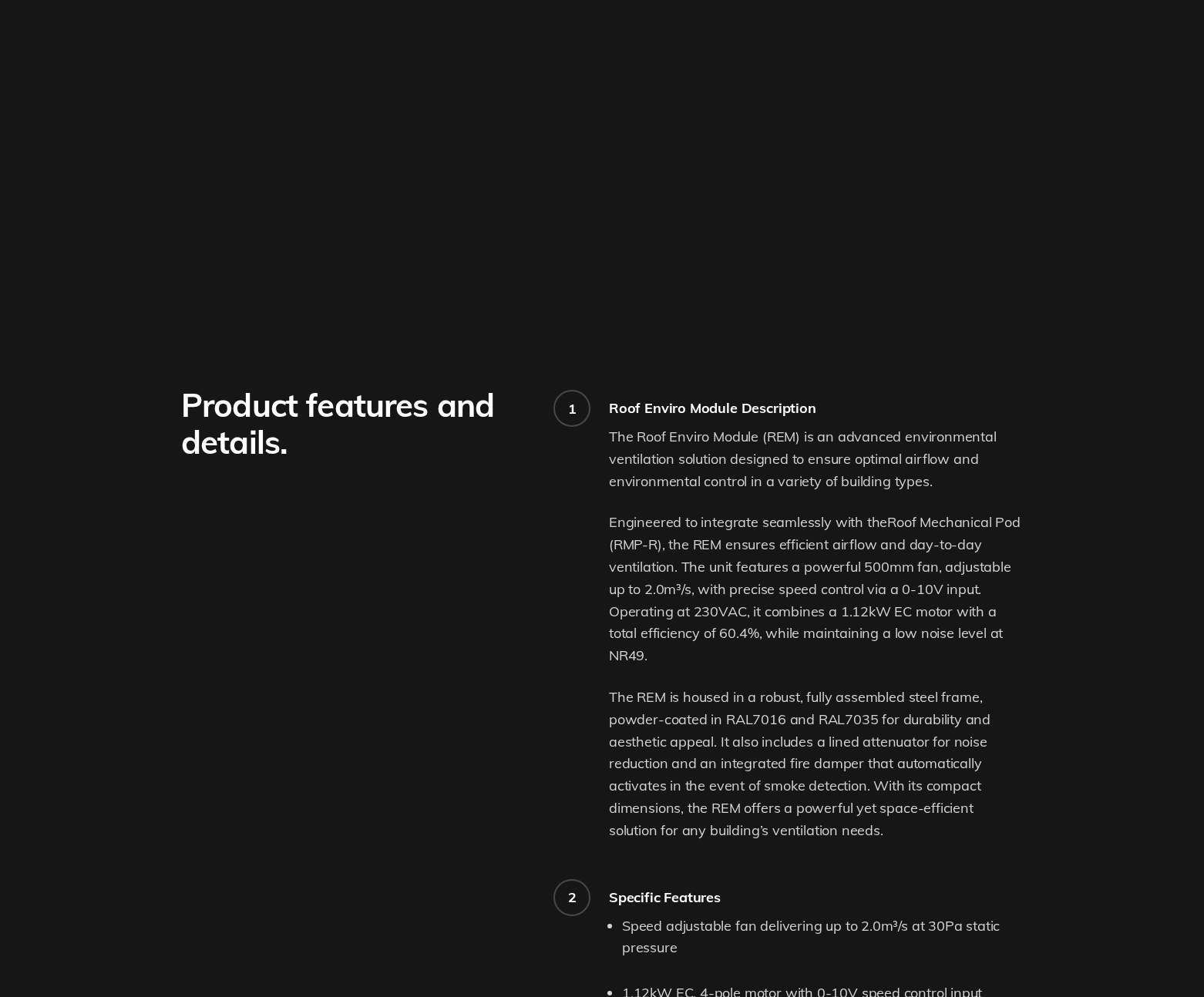 scroll, scrollTop: 0, scrollLeft: 0, axis: both 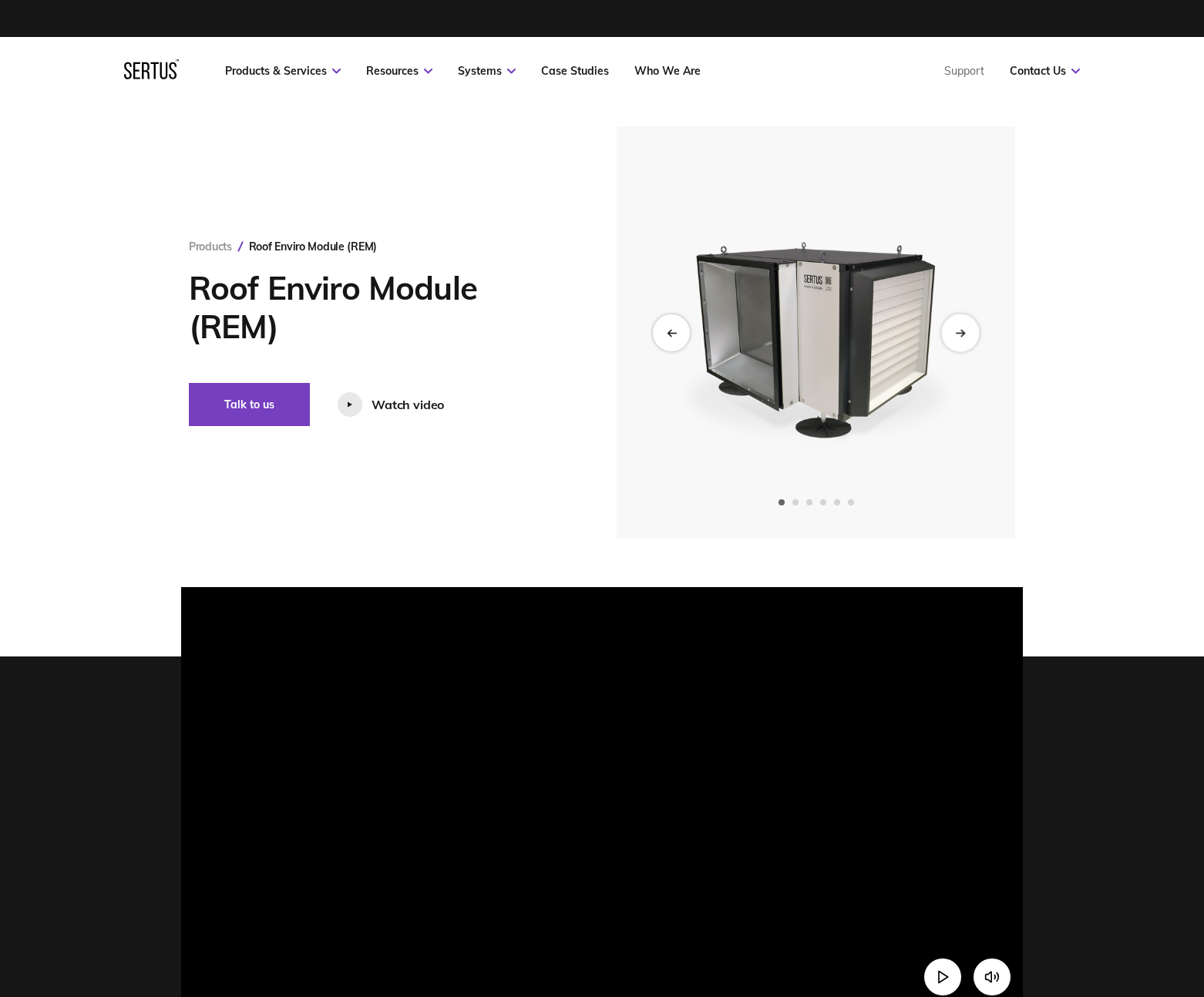 click 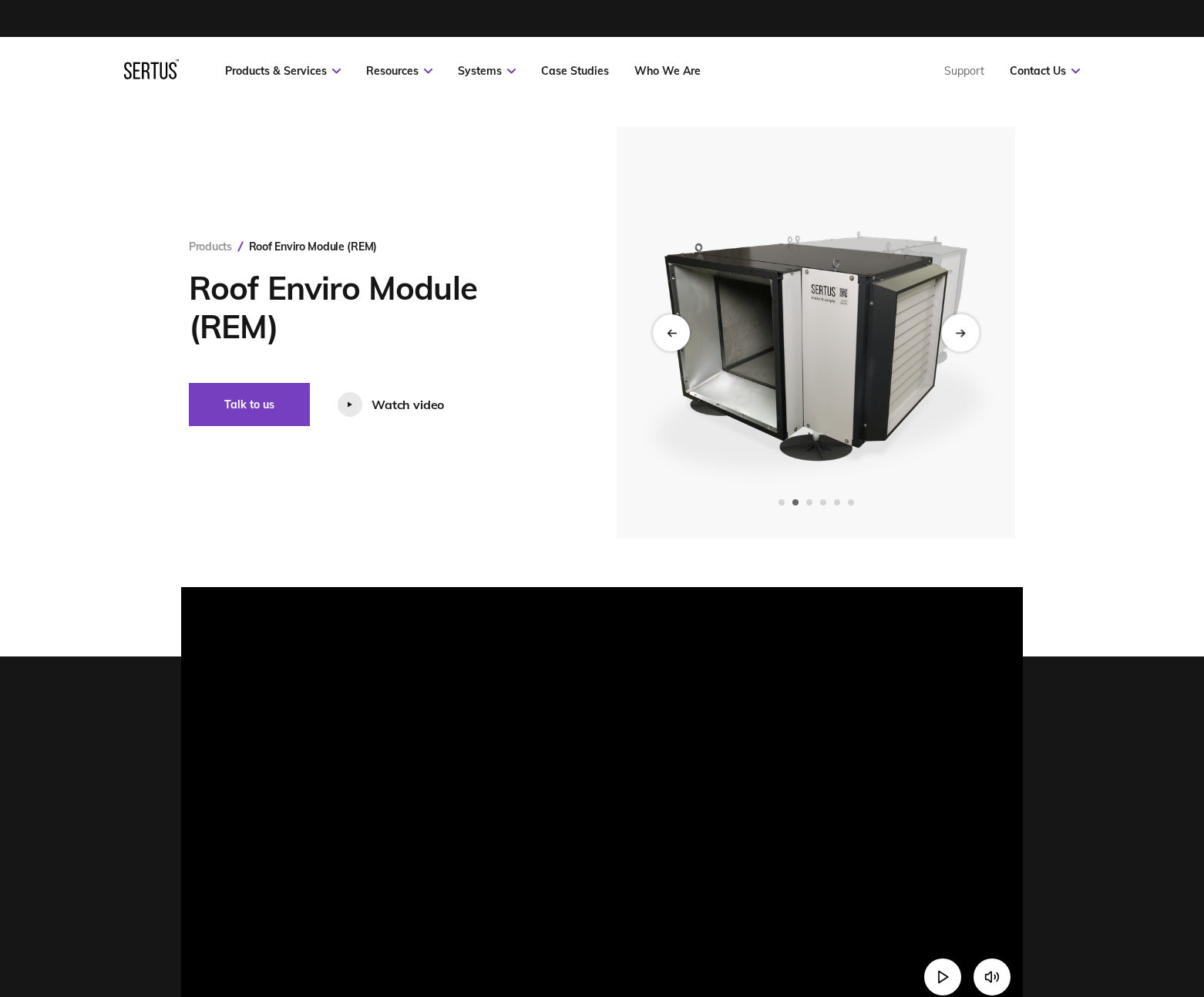 click 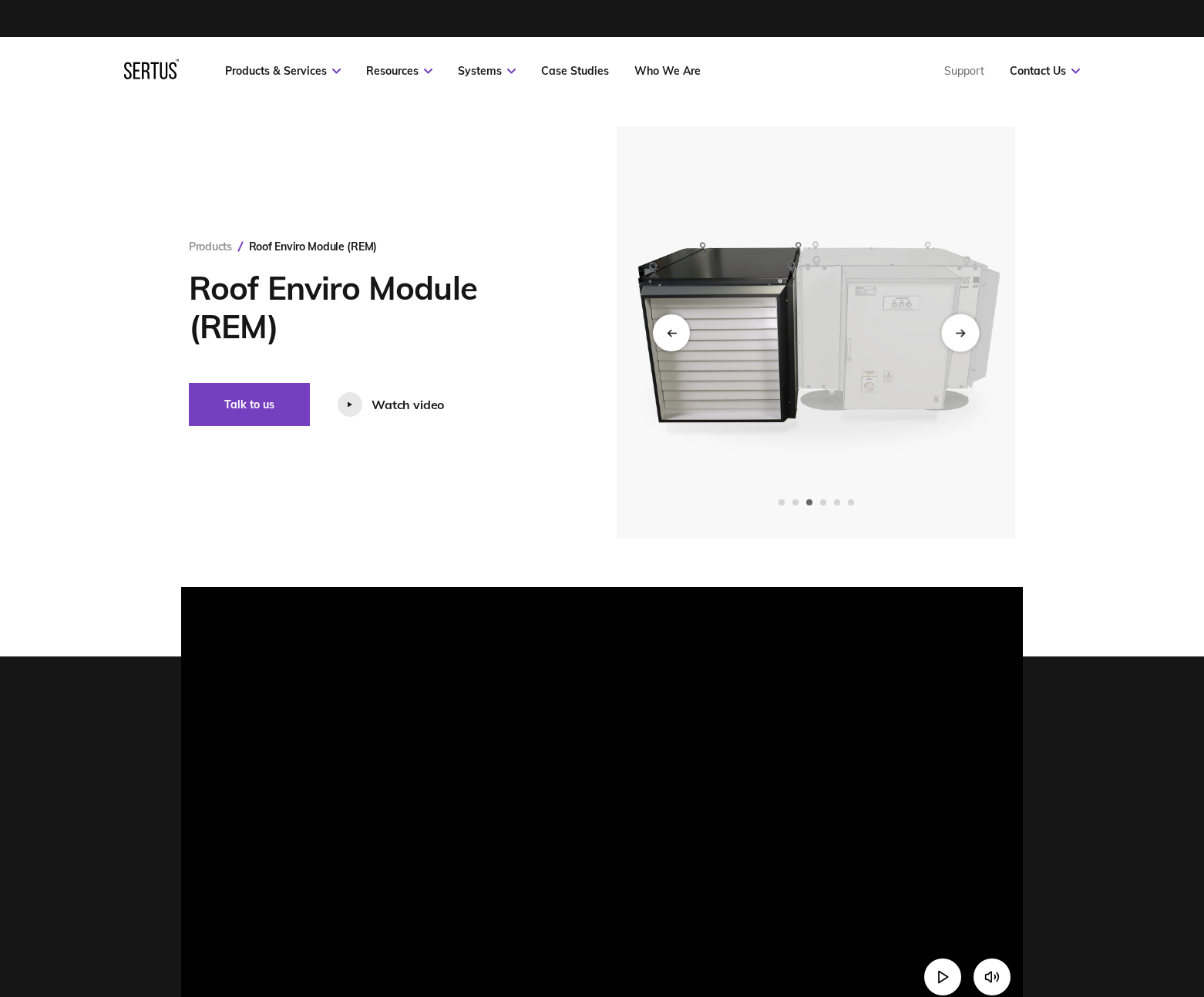 click 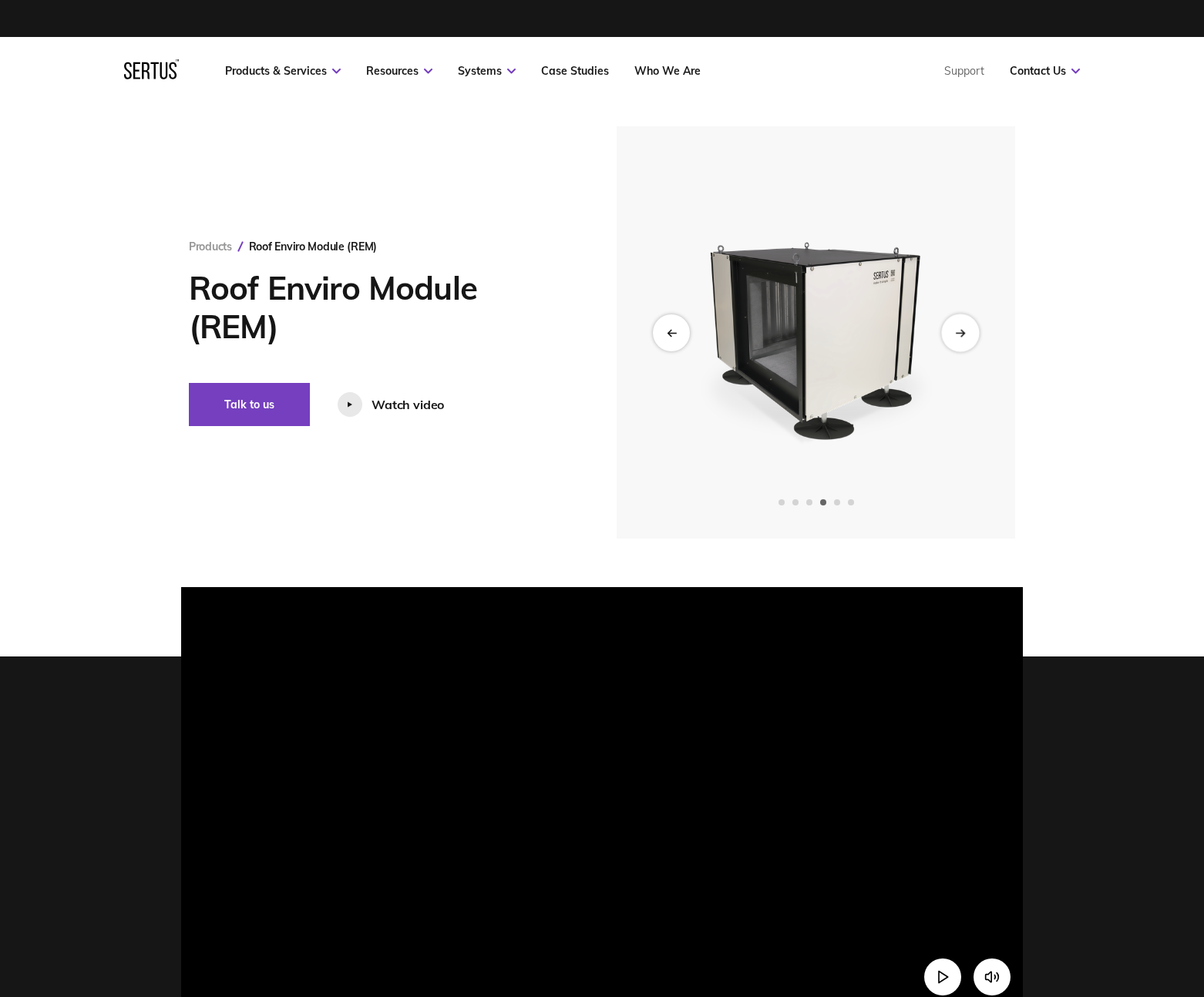click 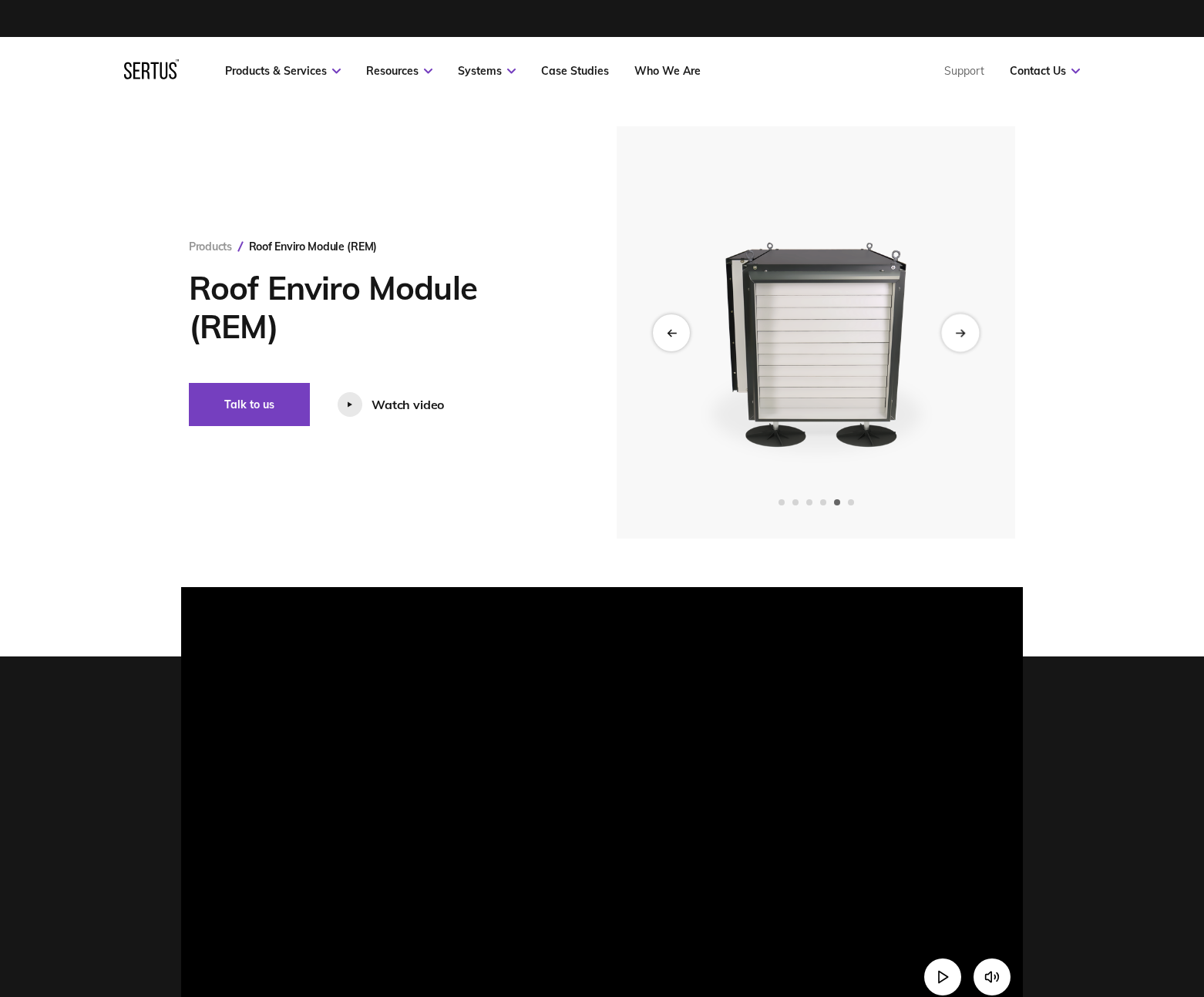 click 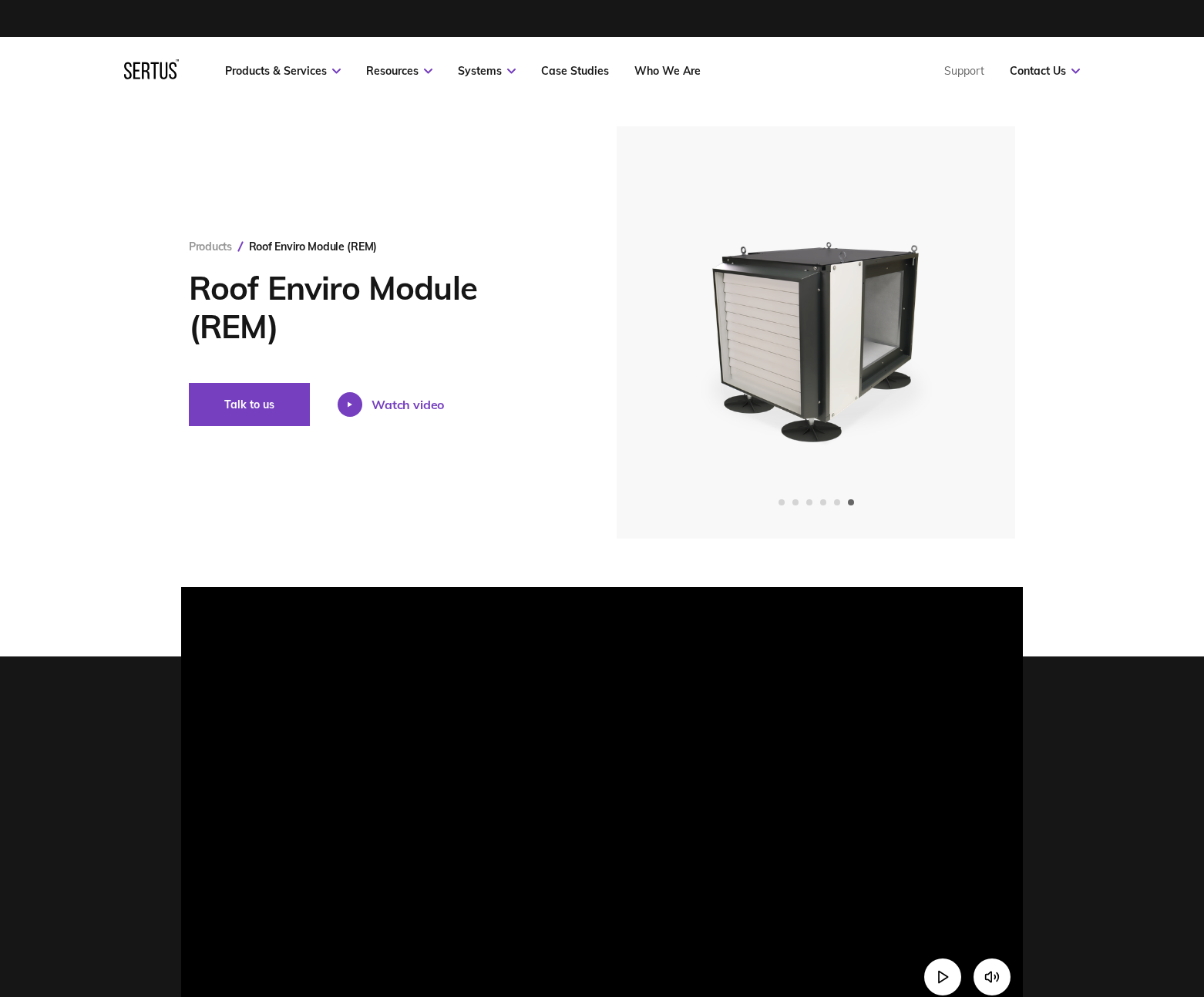 click on "Watch video" at bounding box center [408, 405] 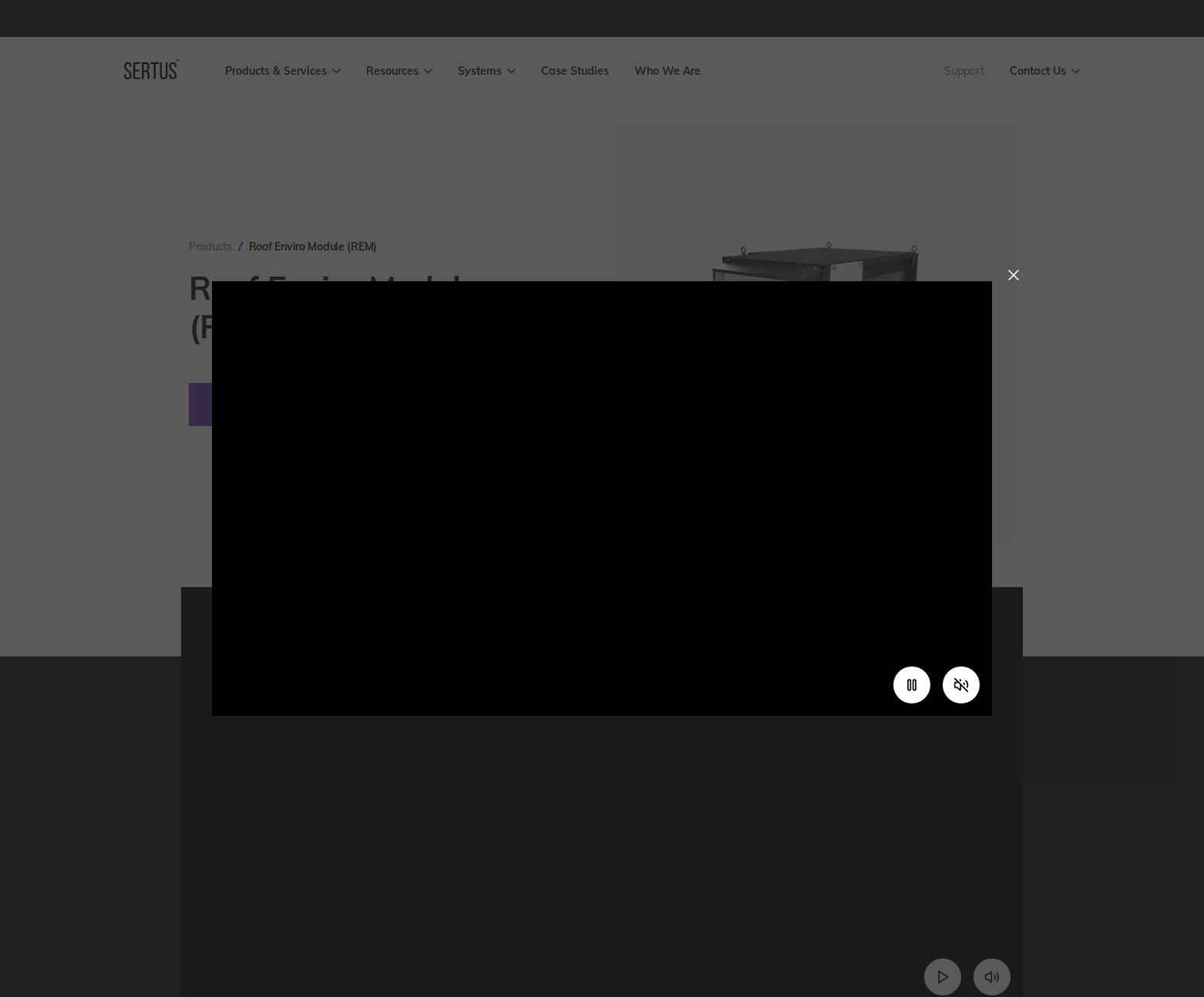 click at bounding box center (602, 476) 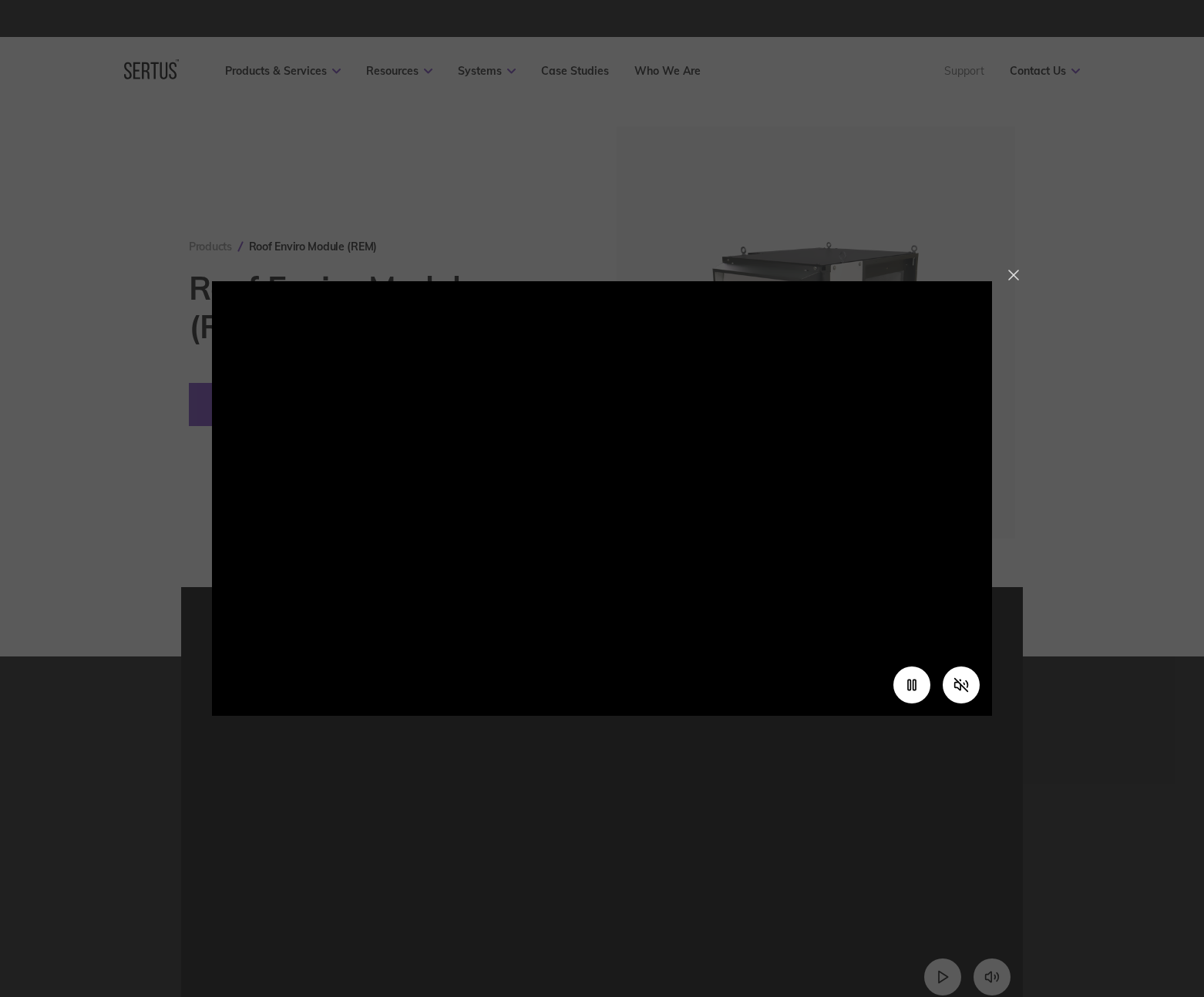 click at bounding box center [1014, 275] 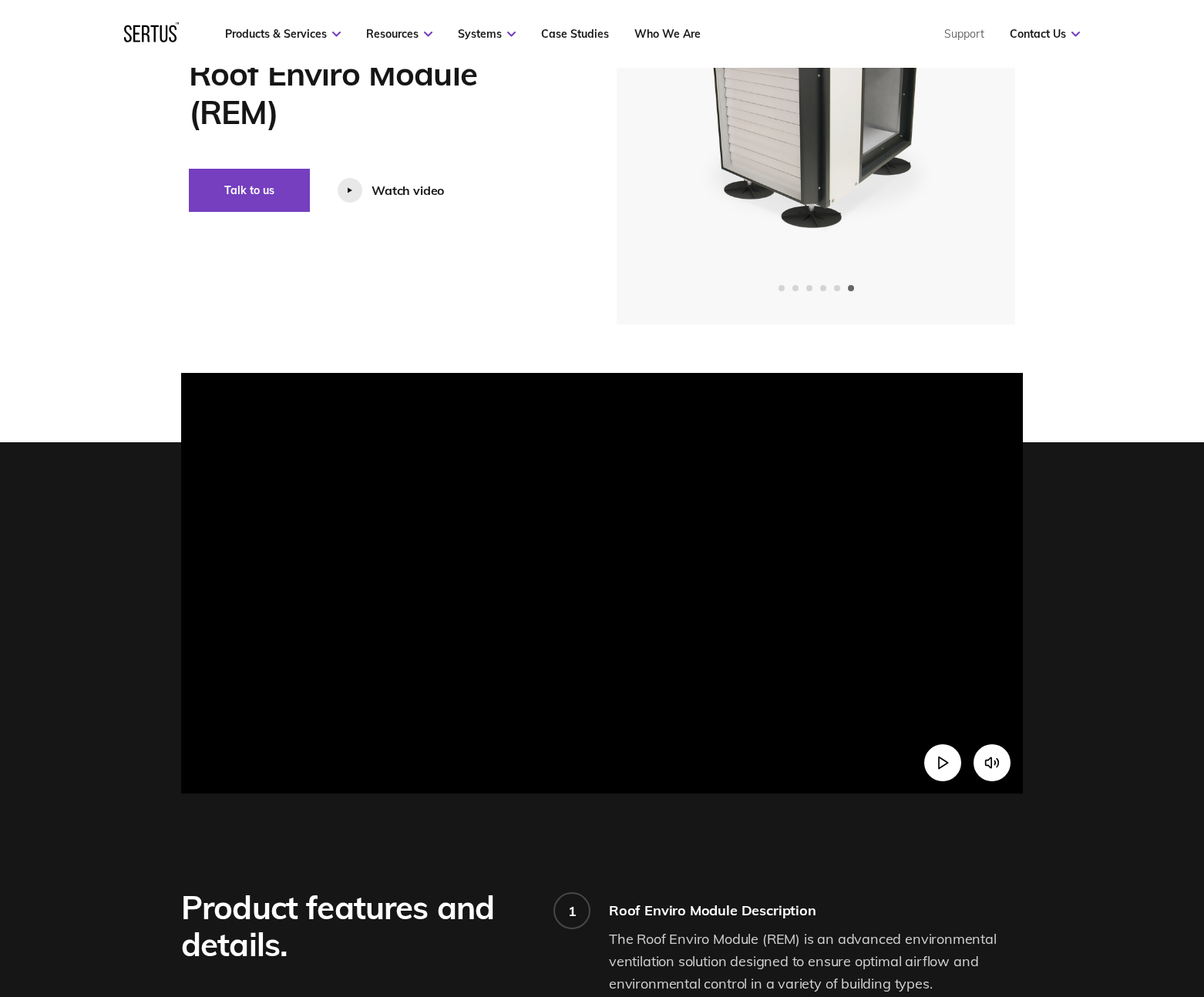 scroll, scrollTop: 202, scrollLeft: 0, axis: vertical 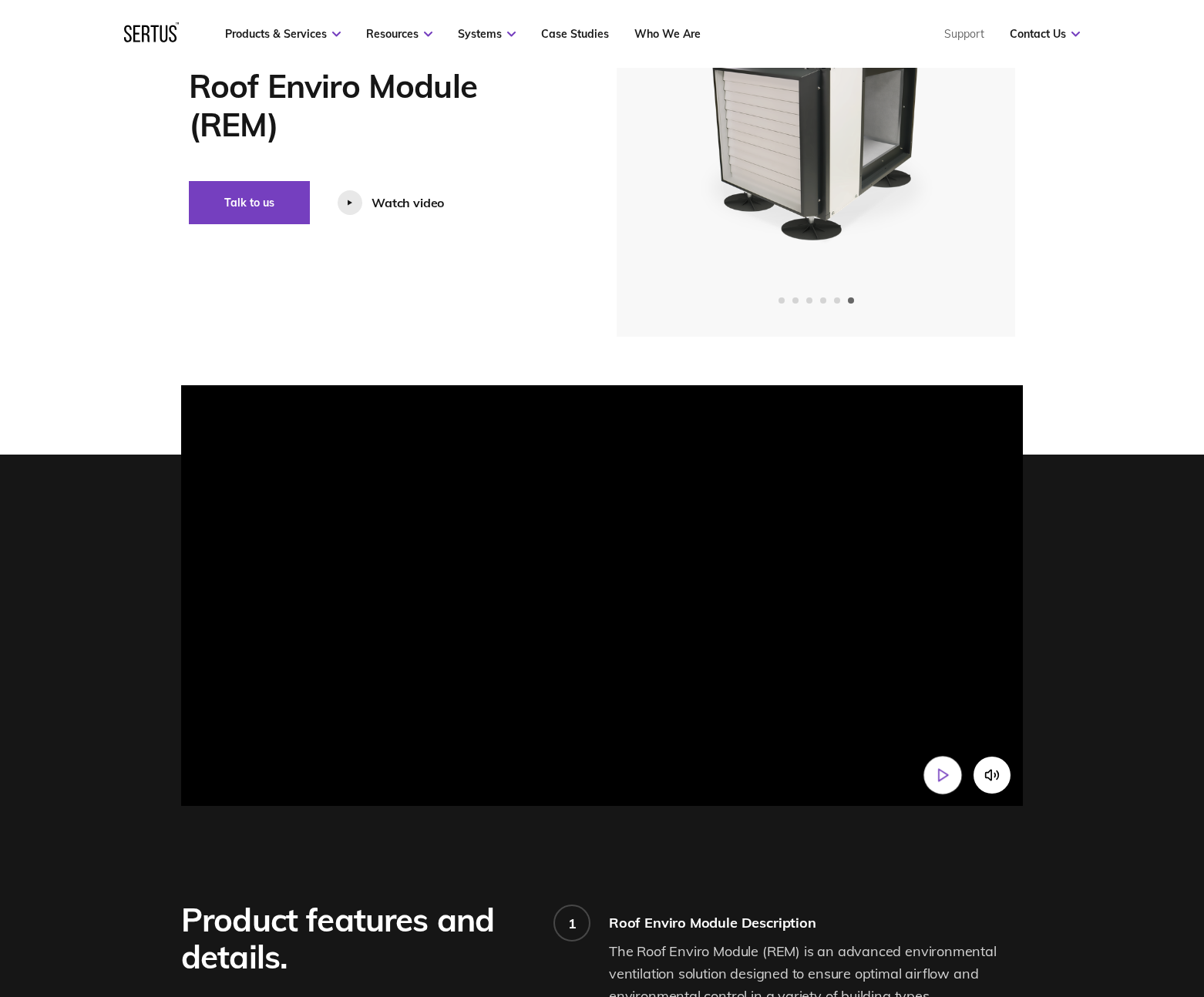 click 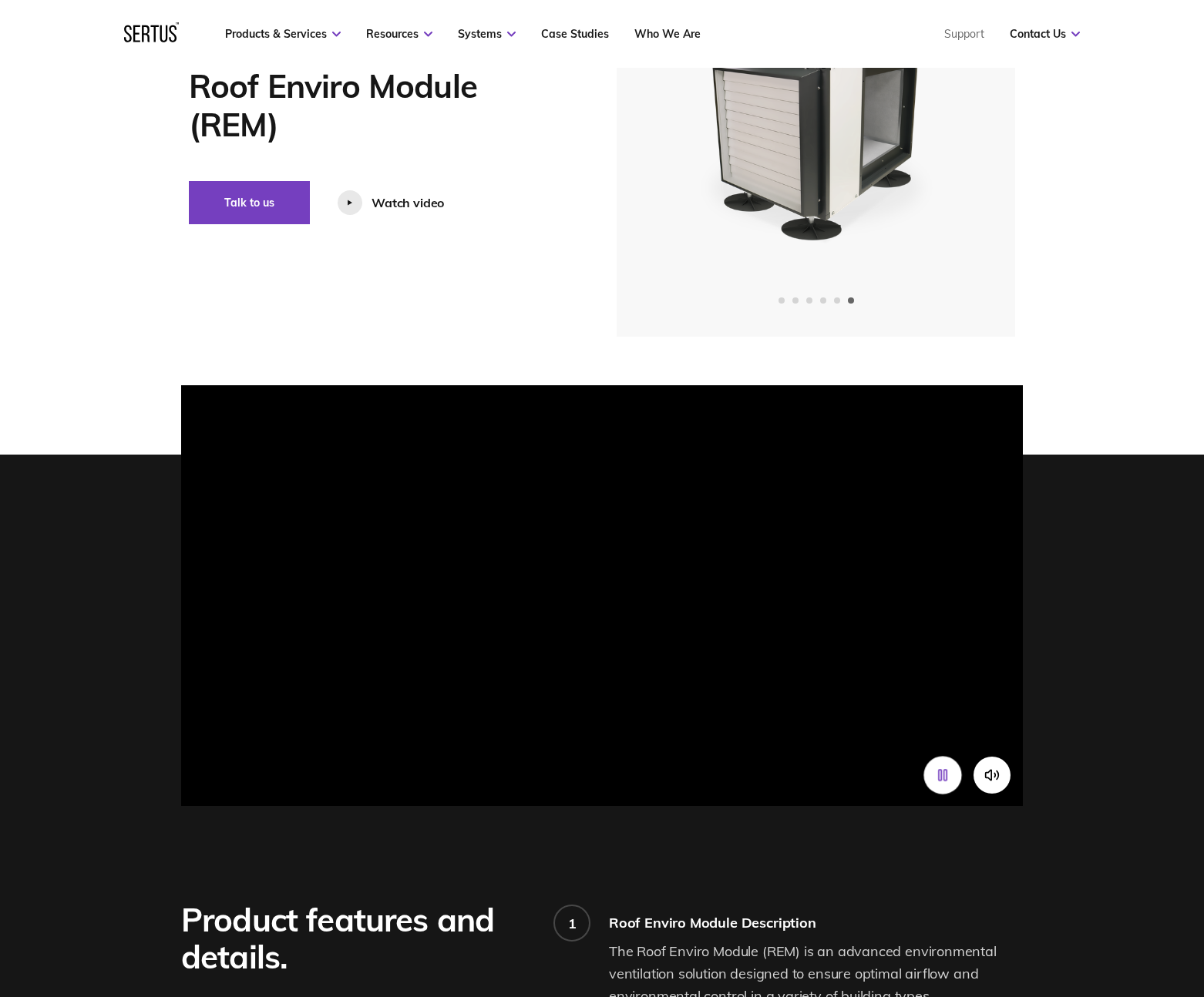 click 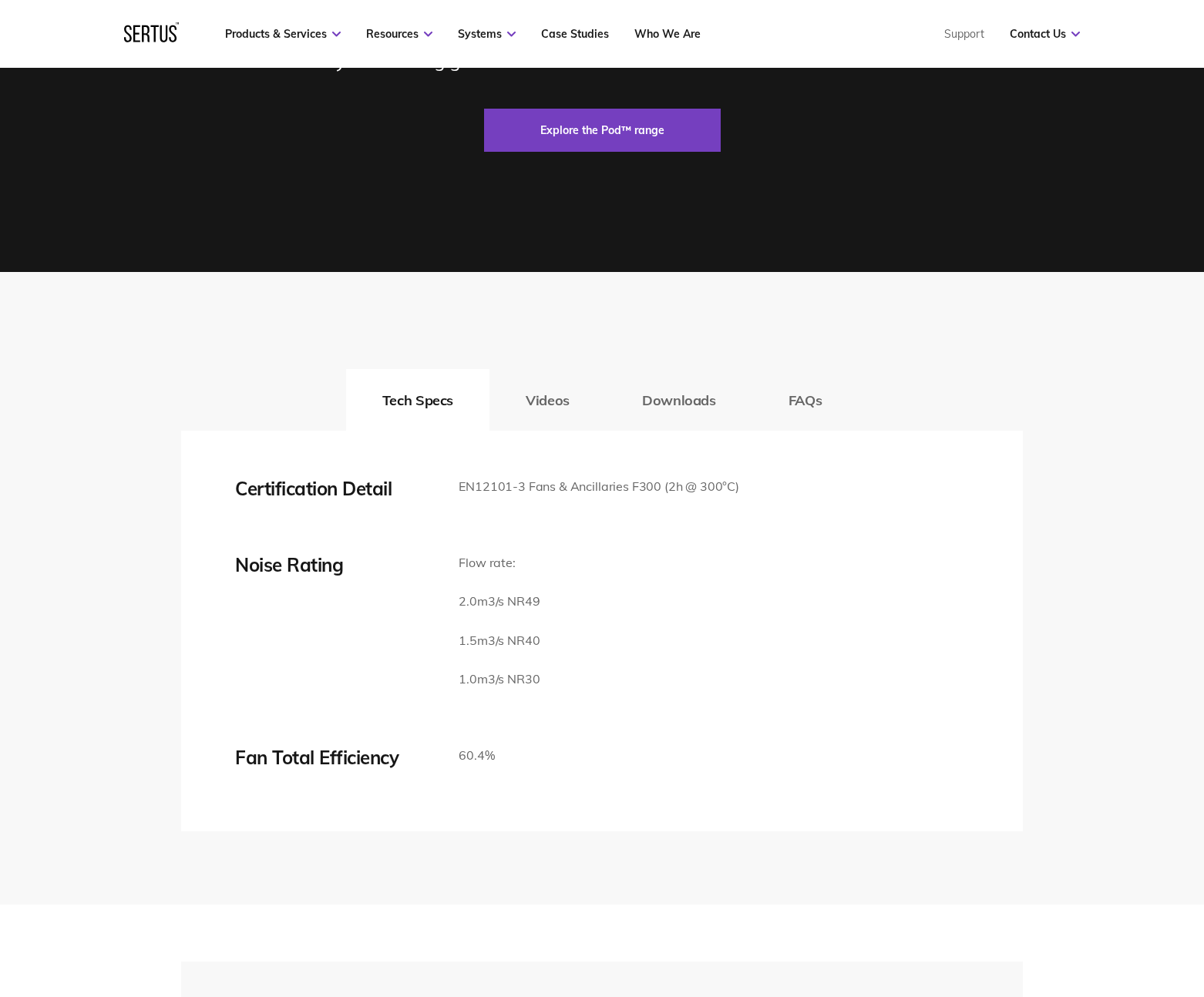 scroll, scrollTop: 2431, scrollLeft: 0, axis: vertical 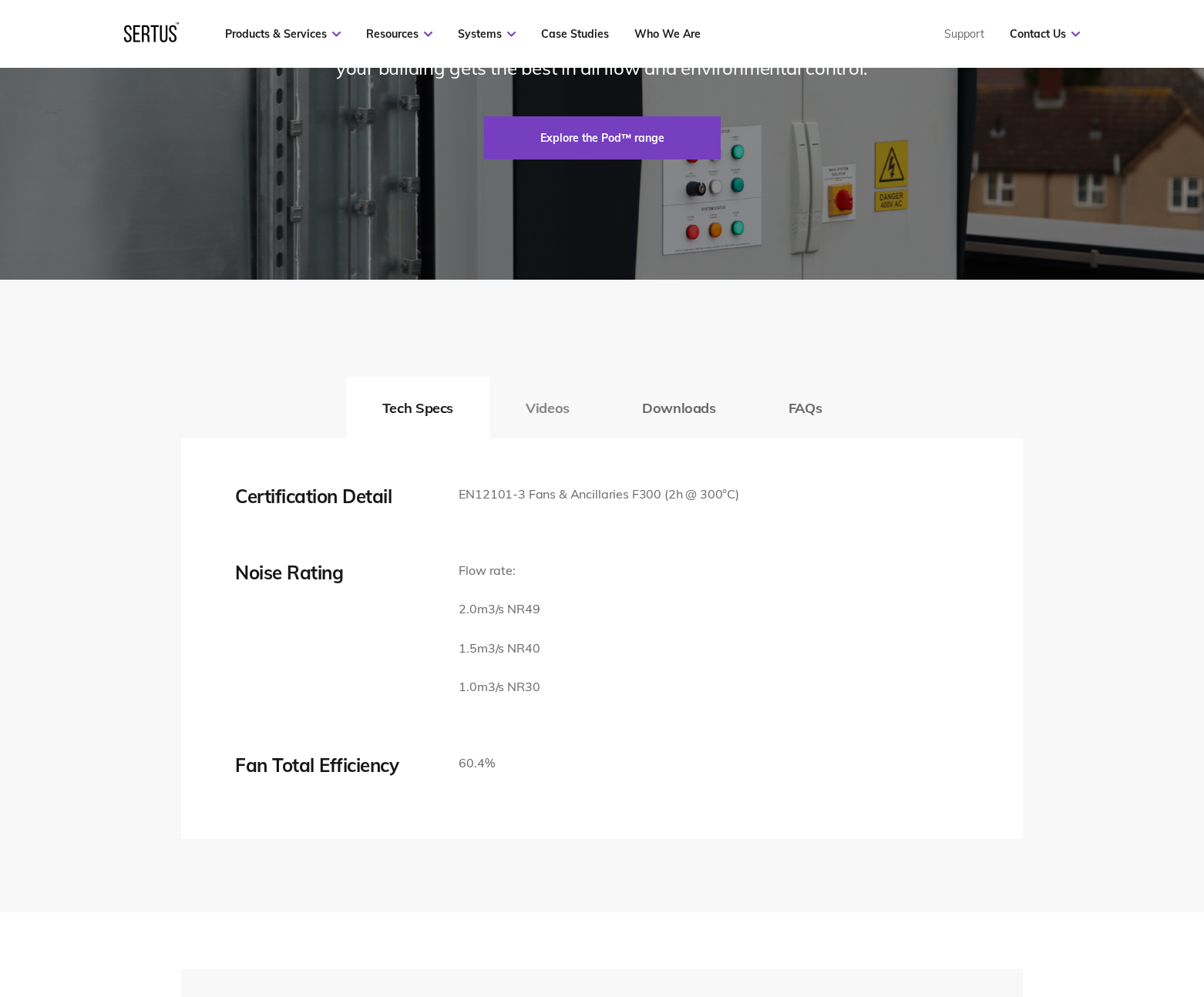 click on "Videos" at bounding box center (547, 408) 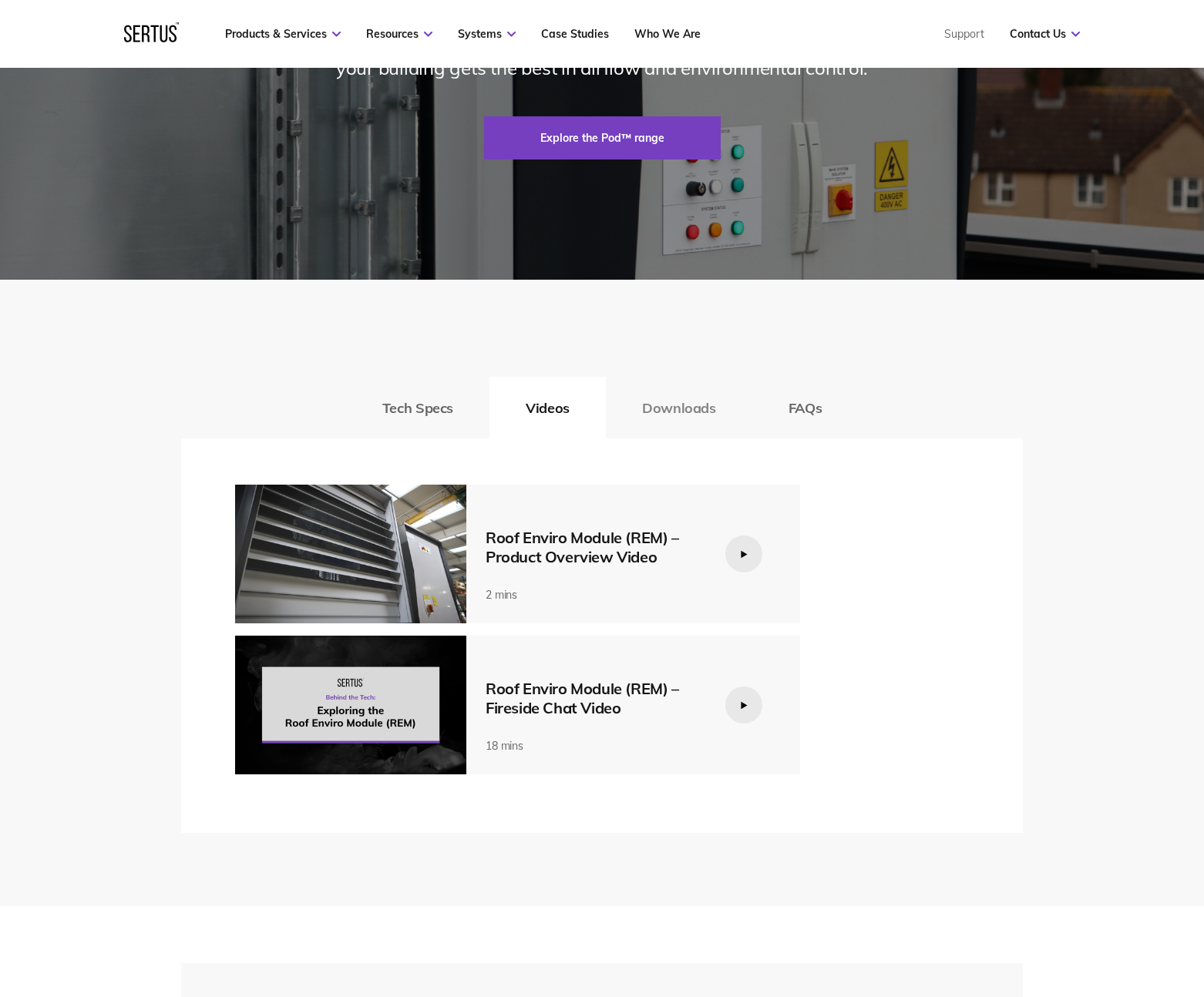 click on "Downloads" at bounding box center (679, 408) 